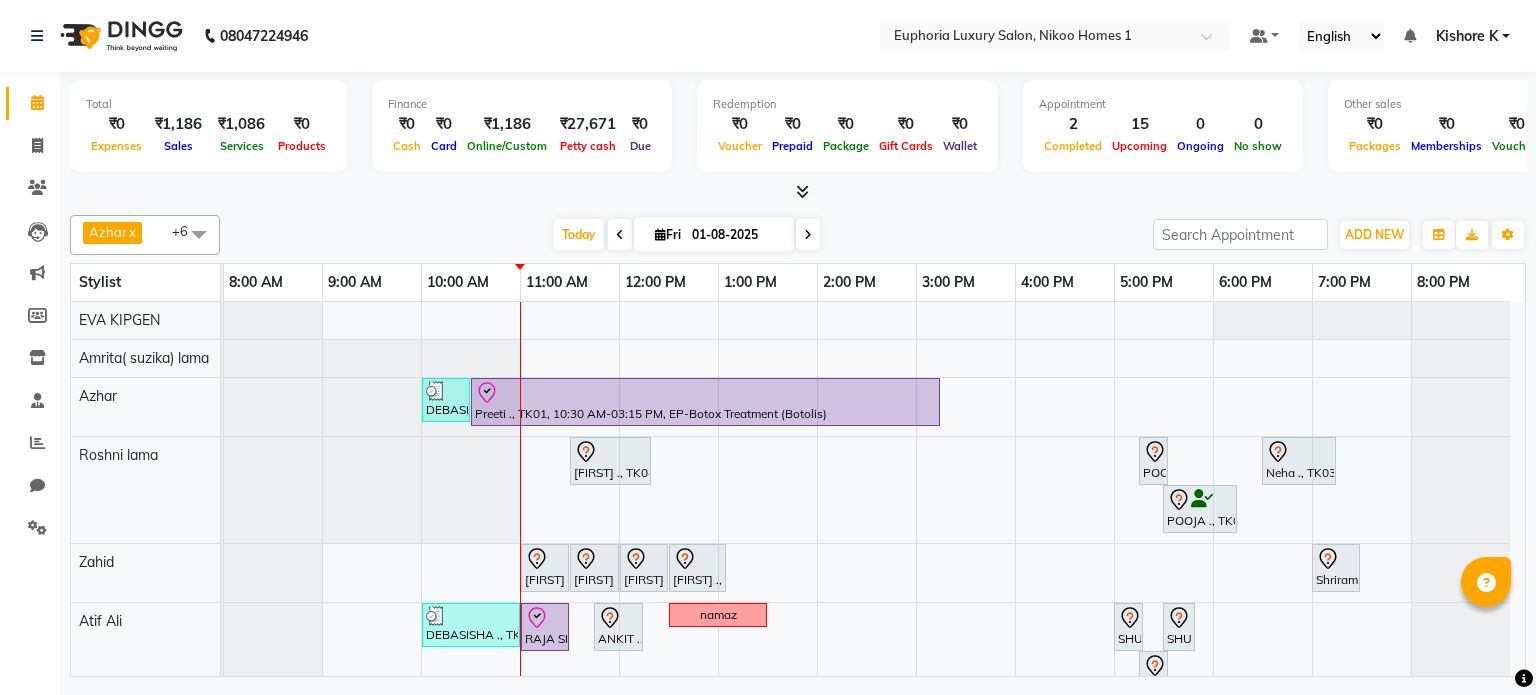 scroll, scrollTop: 0, scrollLeft: 0, axis: both 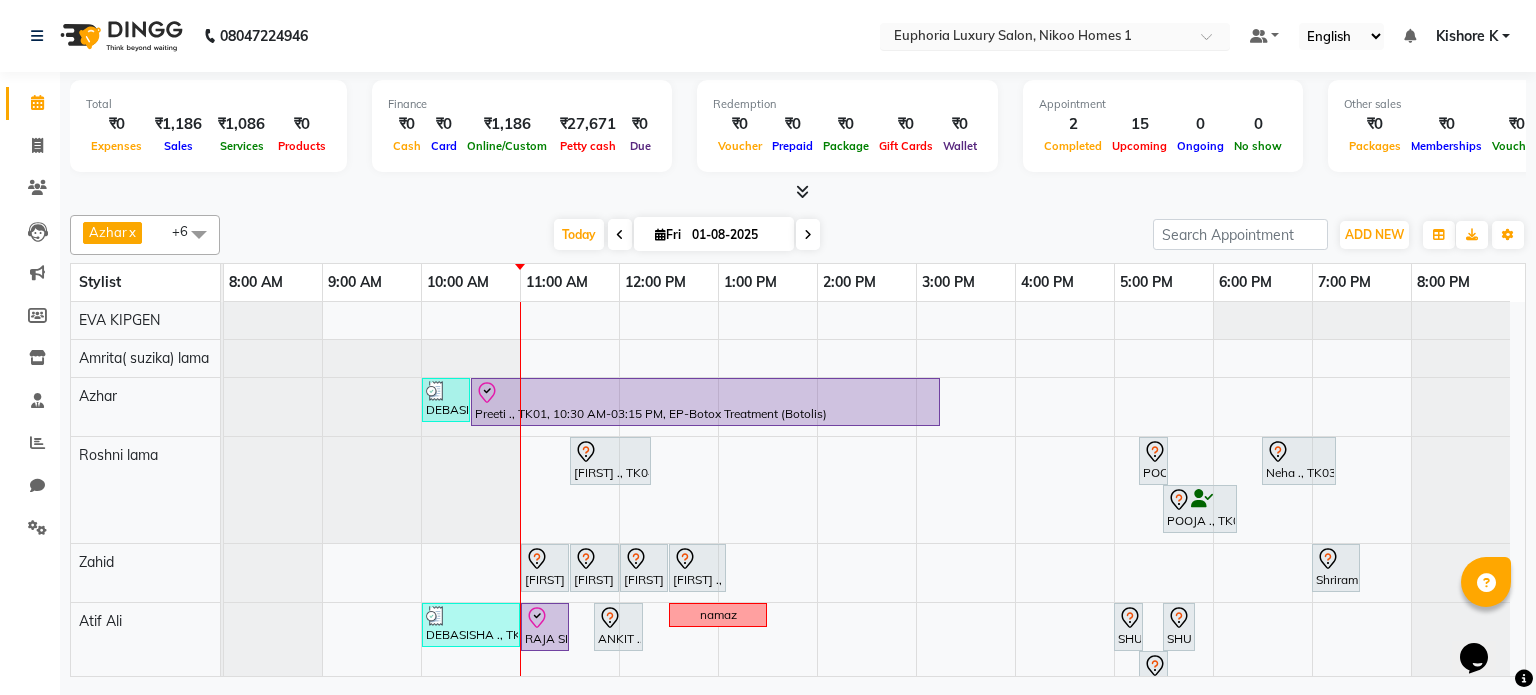 click at bounding box center [1035, 38] 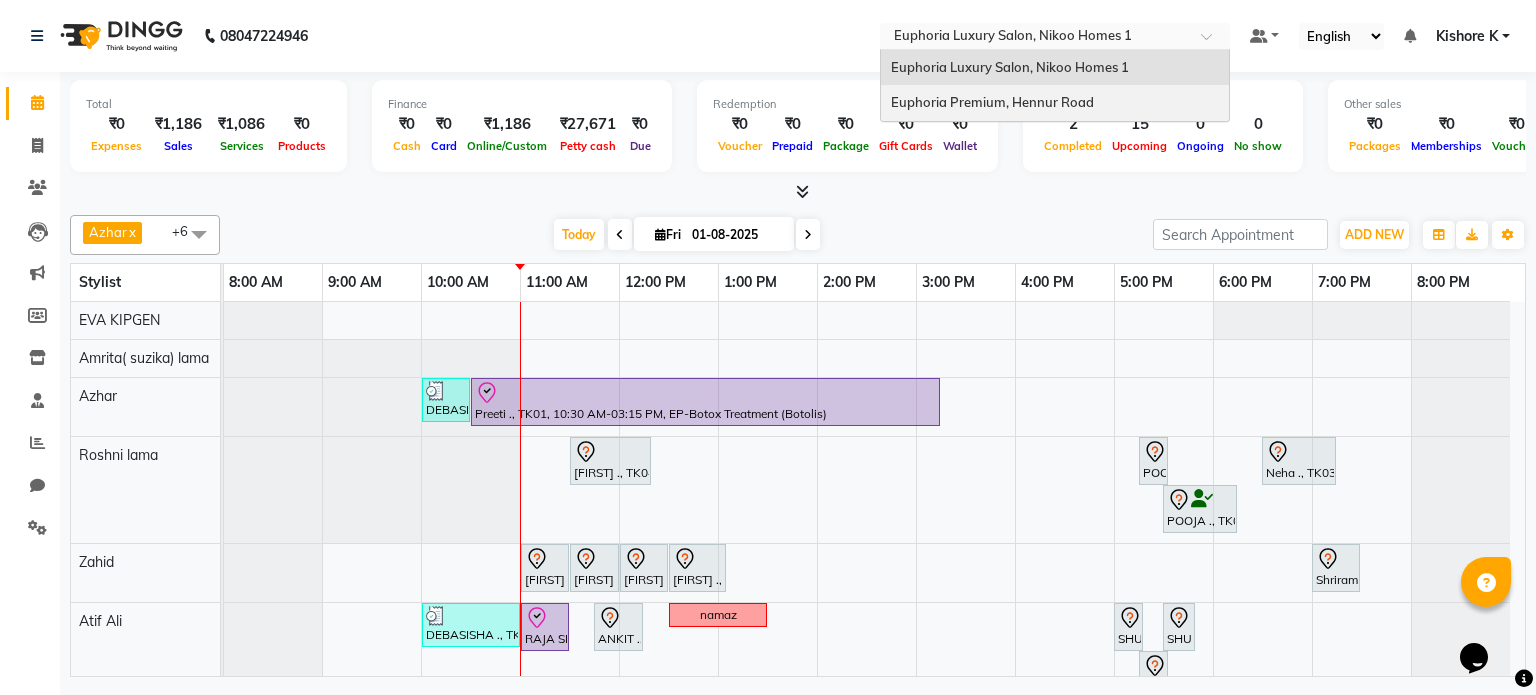 click on "Euphoria Premium, Hennur Road" at bounding box center (992, 102) 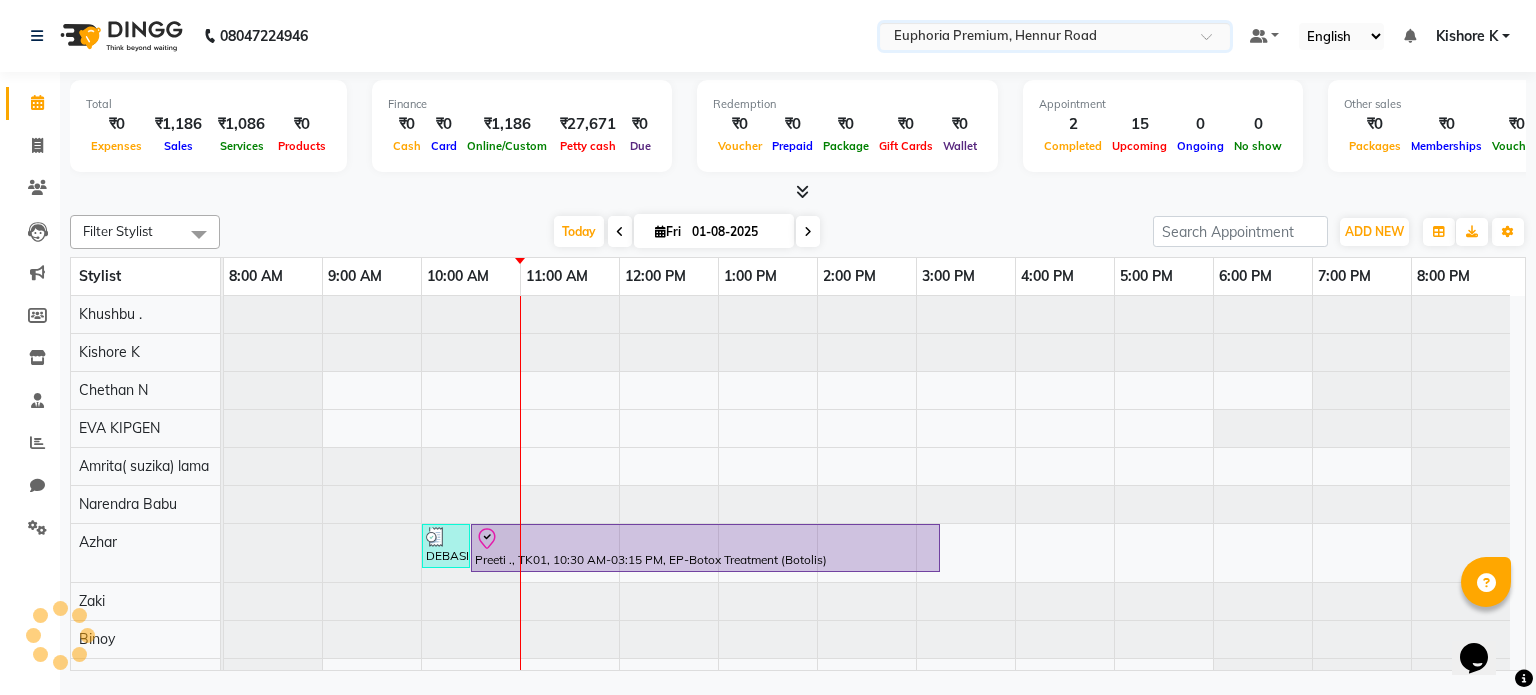 scroll, scrollTop: 203, scrollLeft: 0, axis: vertical 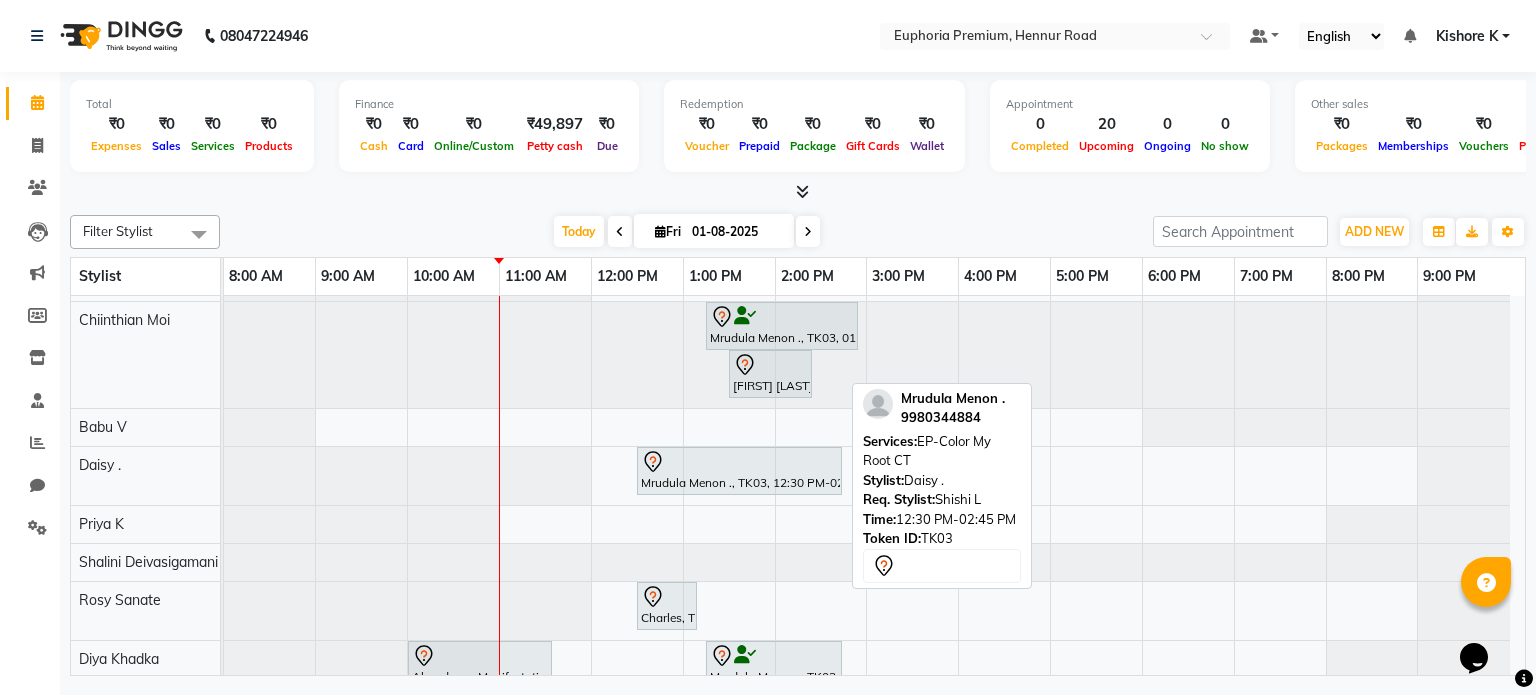 click on "Mrudula Menon ., TK03, 12:30 PM-02:45 PM, EP-Color My Root  CT" at bounding box center (739, 471) 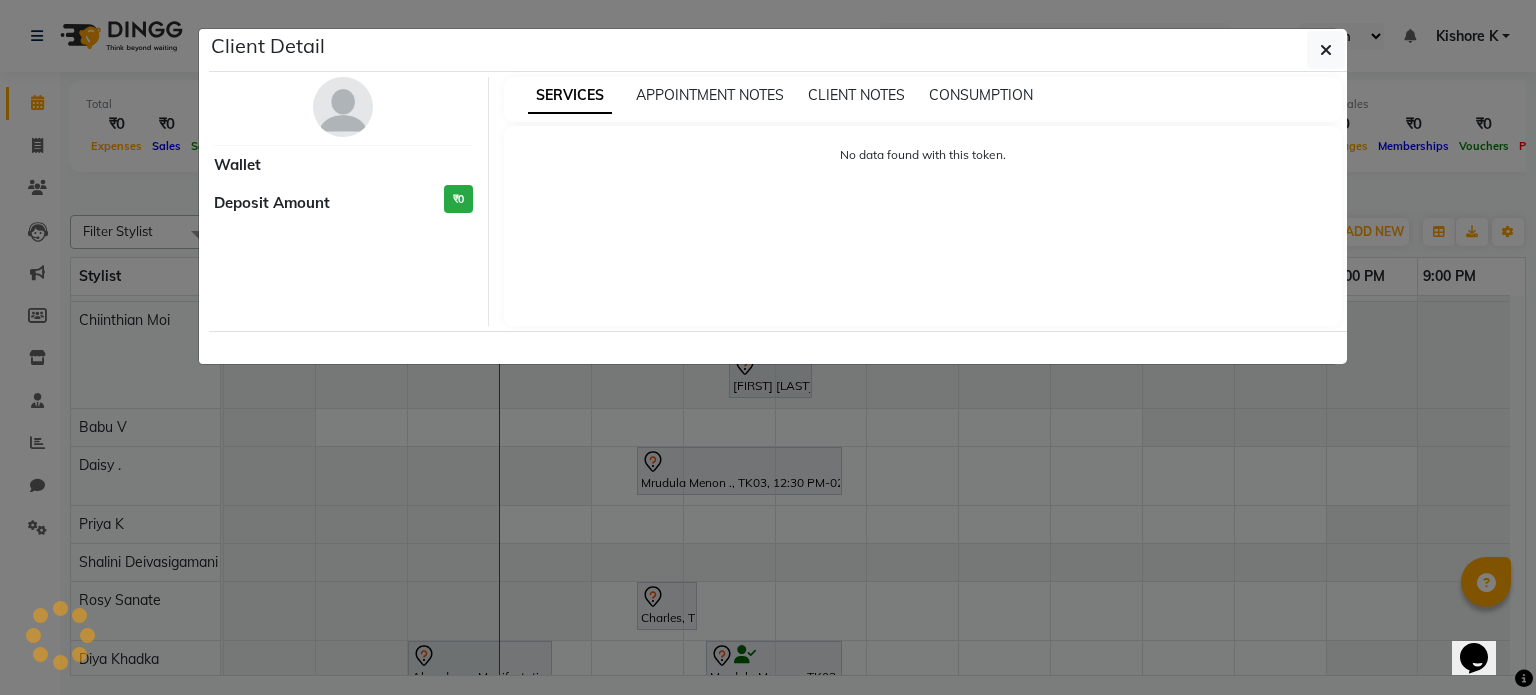 select on "7" 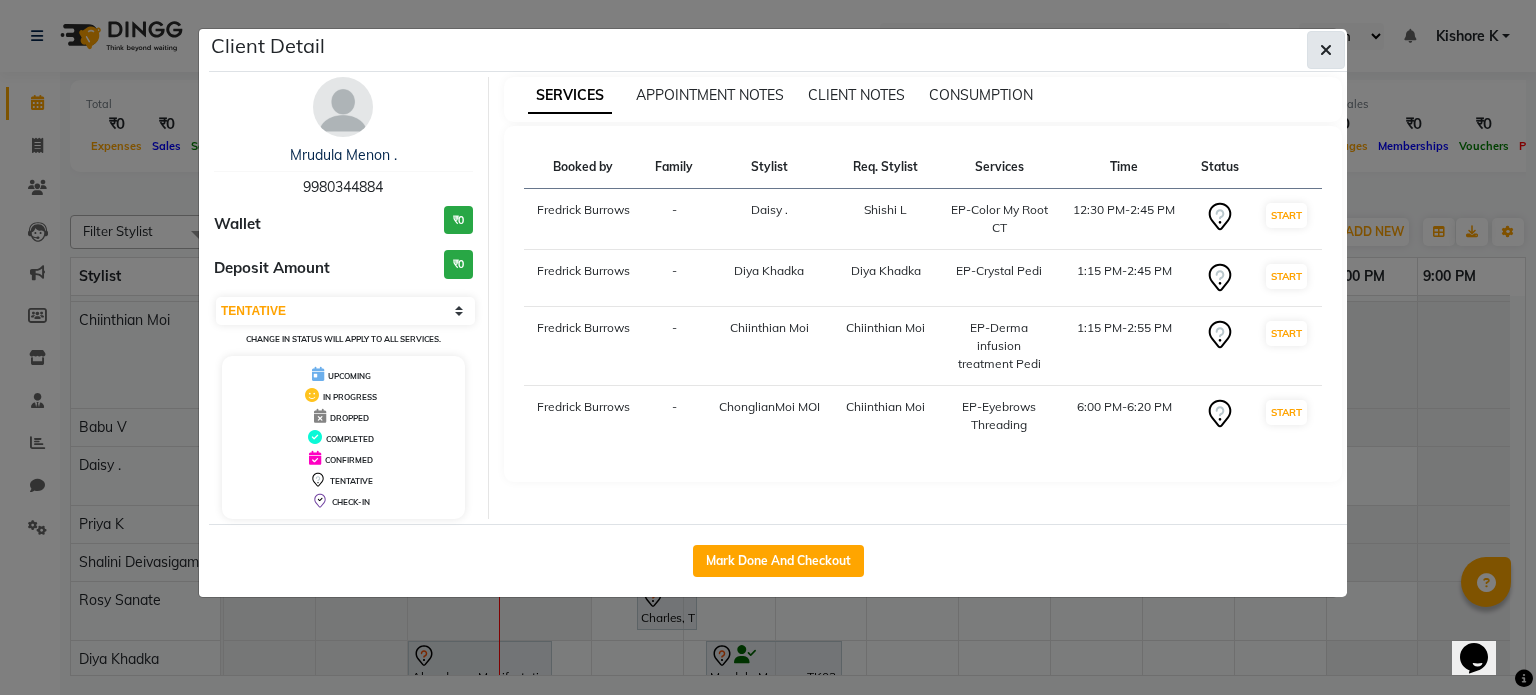 click 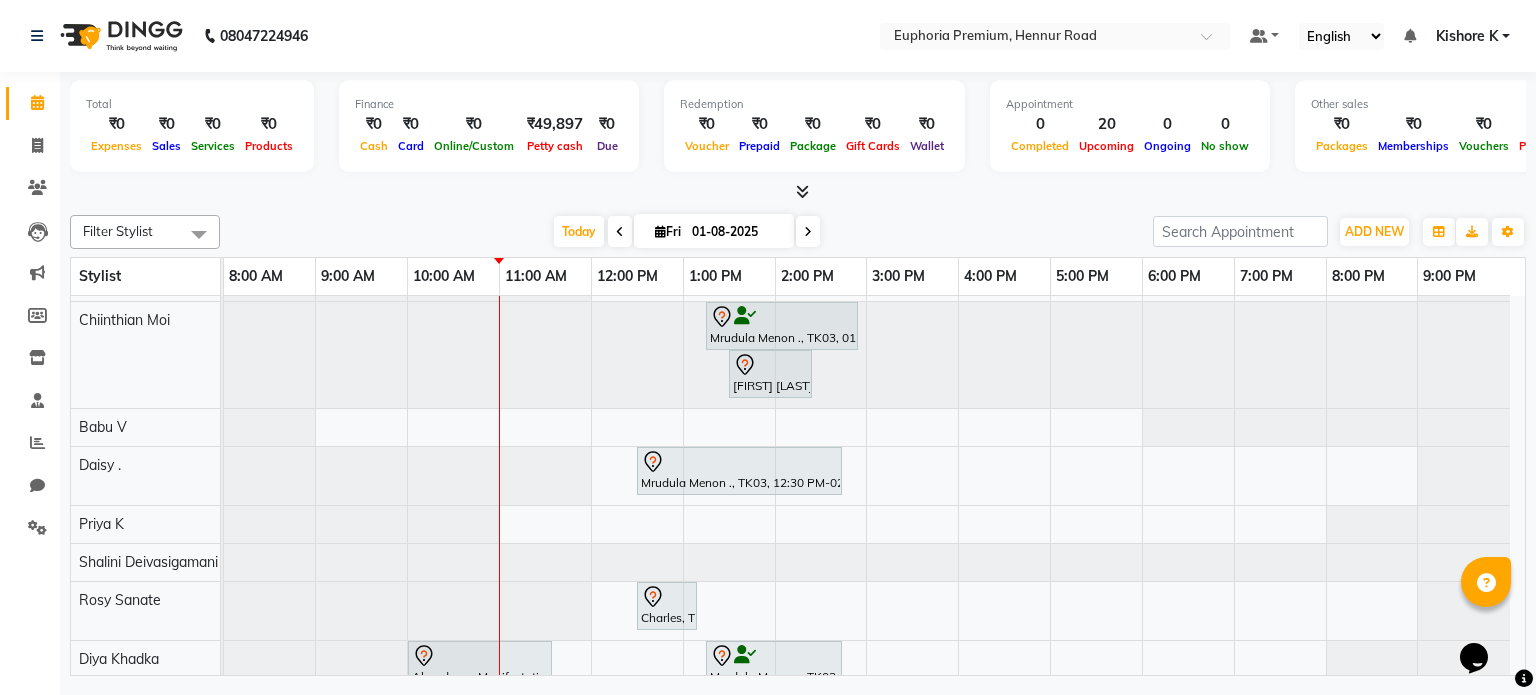 scroll, scrollTop: 0, scrollLeft: 0, axis: both 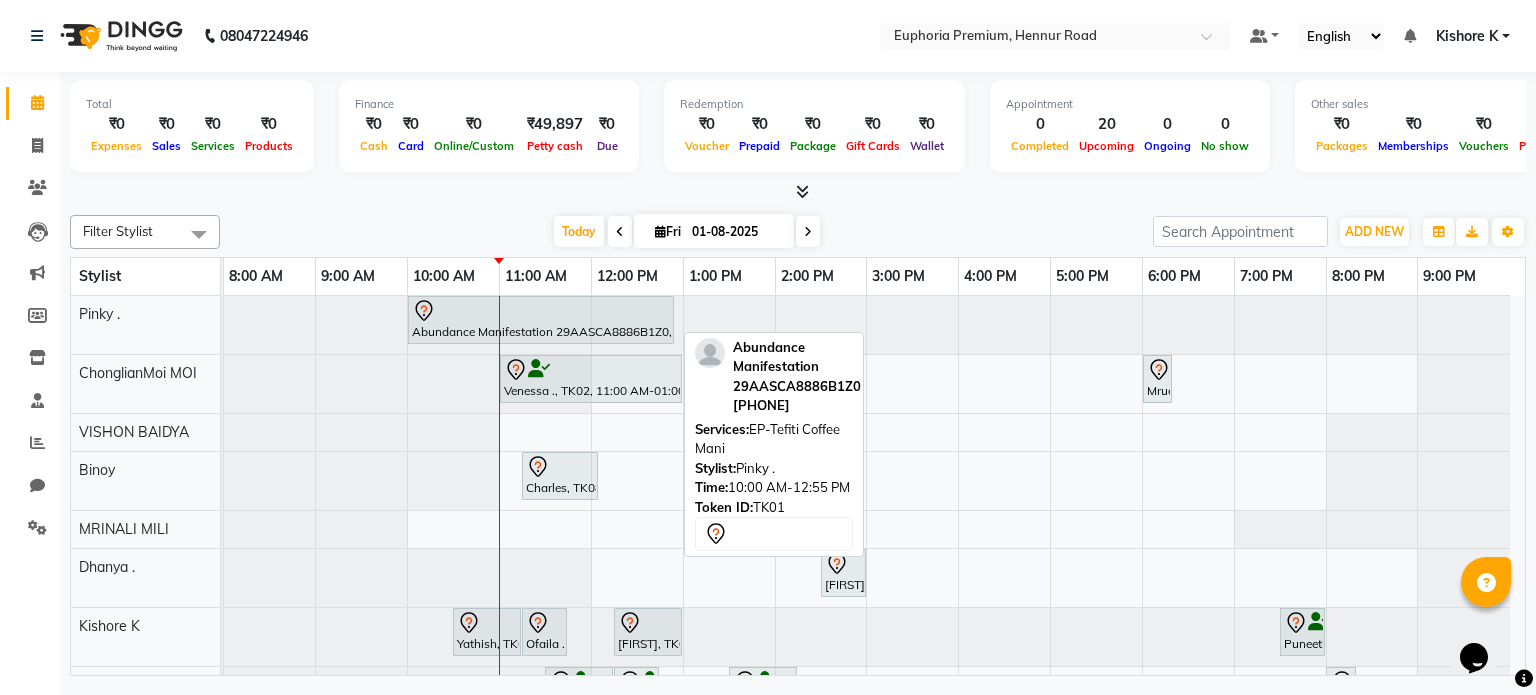 click on "Abundance Manifestation 29AASCA8886B1Z0, TK01, 10:00 AM-12:55 PM, EP-Tefiti Coffee Mani" at bounding box center [541, 320] 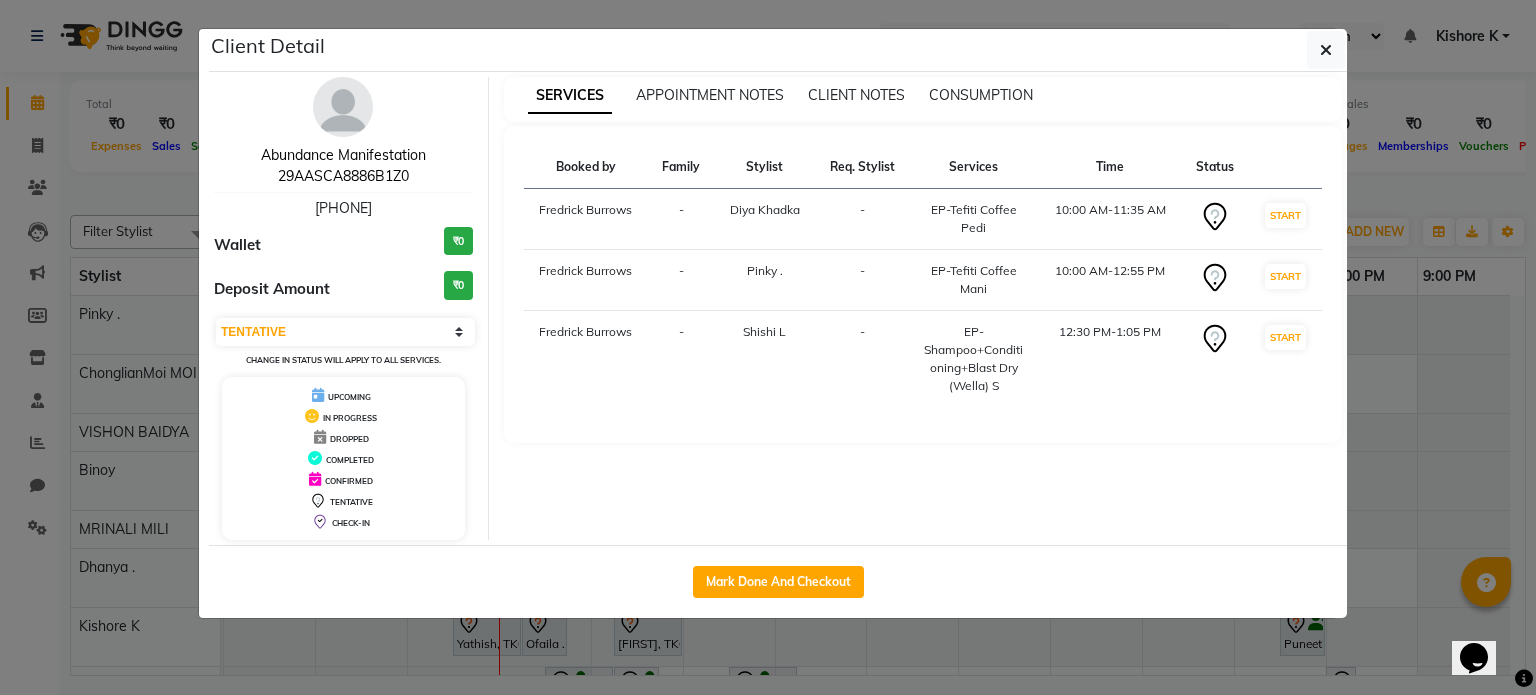 click on "Abundance Manifestation 29AASCA8886B1Z0" at bounding box center (343, 165) 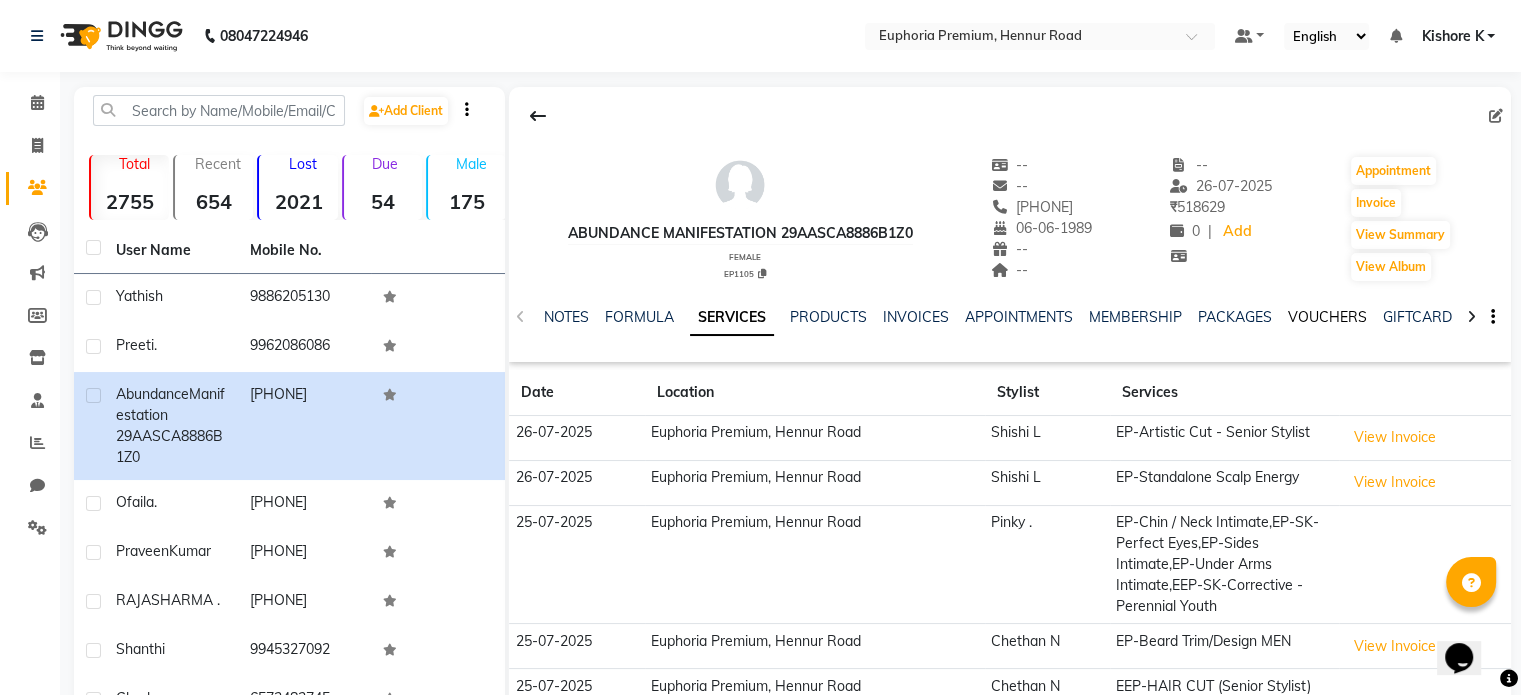 click on "VOUCHERS" 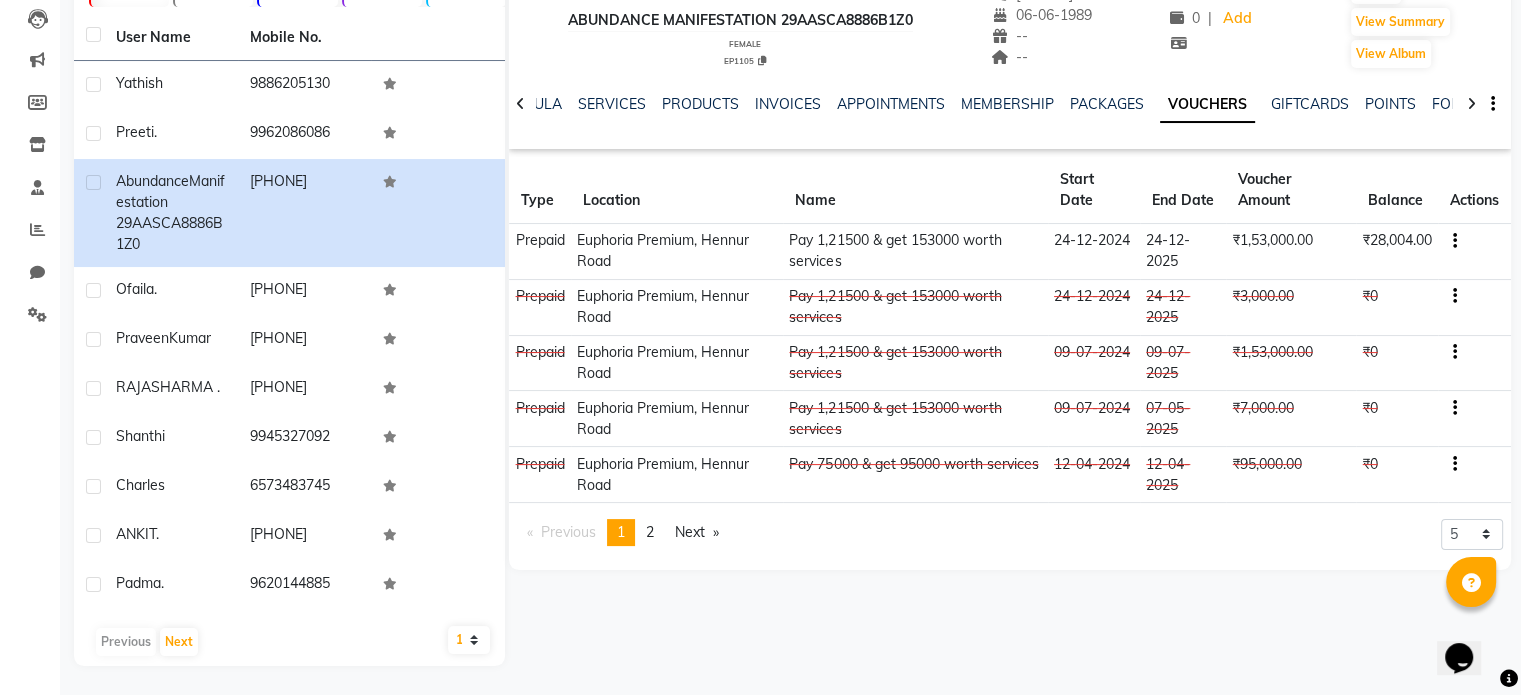 scroll, scrollTop: 0, scrollLeft: 0, axis: both 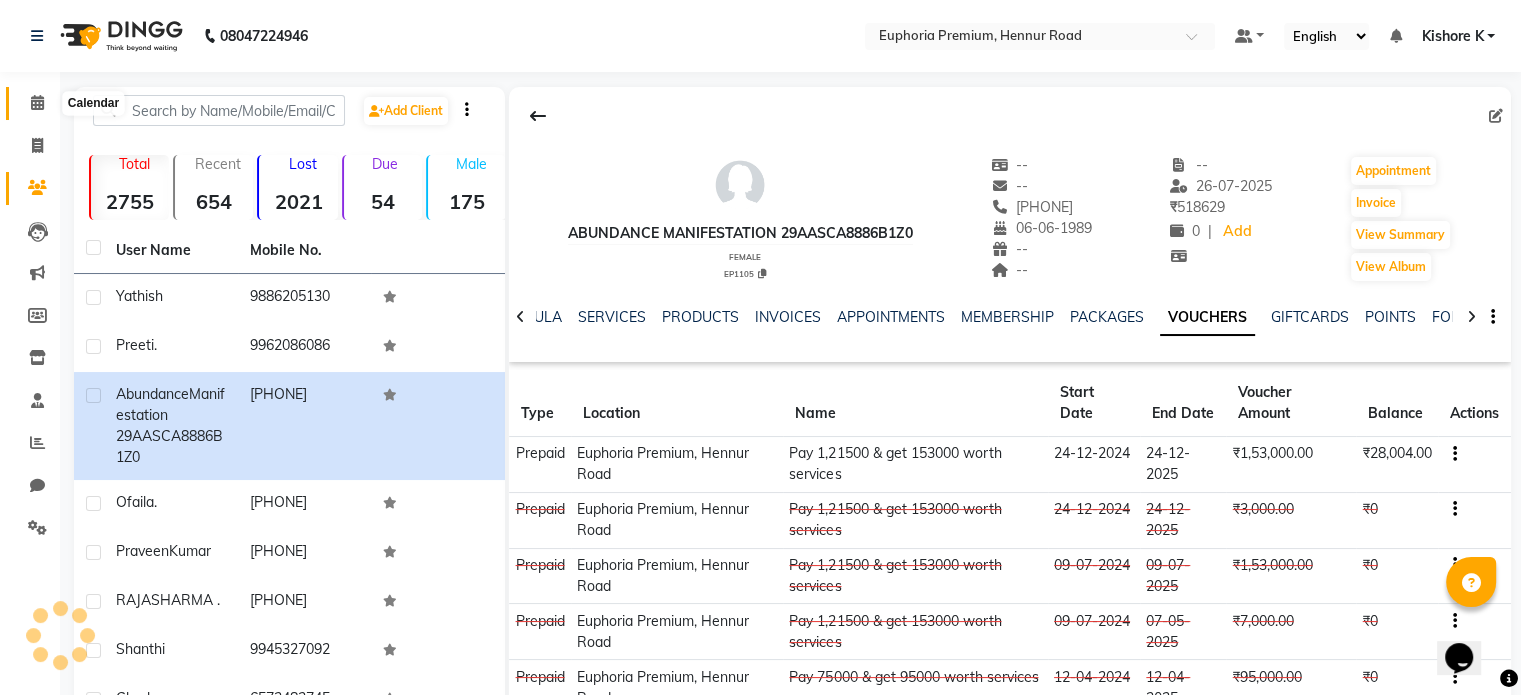click 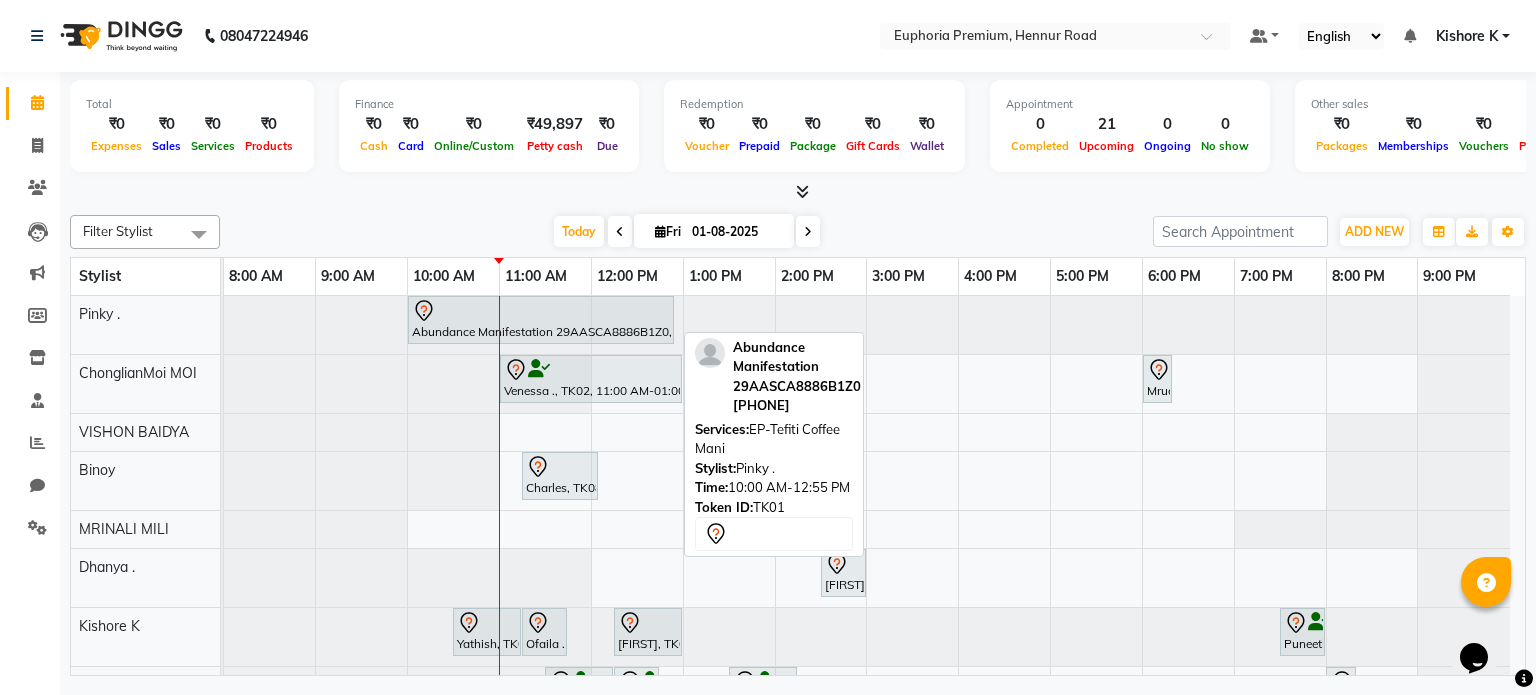 click at bounding box center [541, 311] 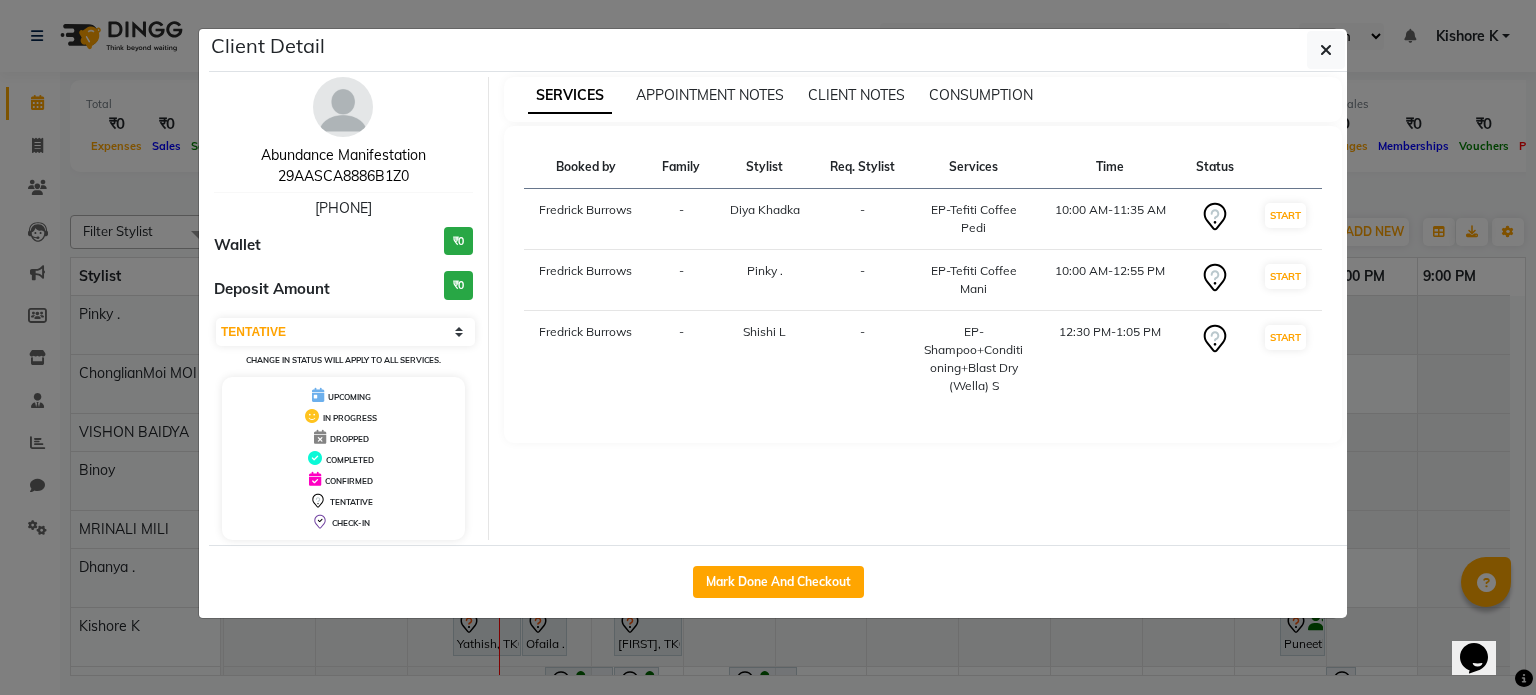 click on "Abundance Manifestation 29AASCA8886B1Z0" at bounding box center [343, 165] 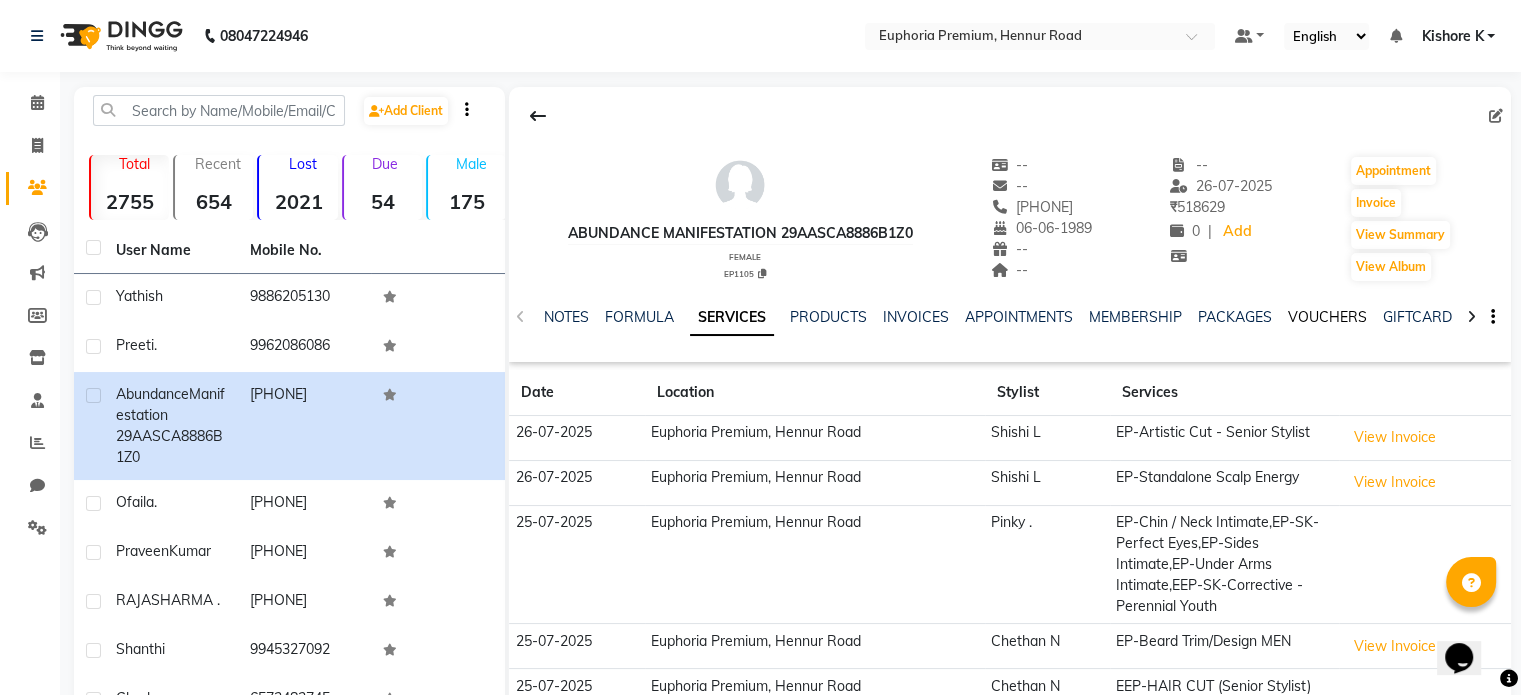 click on "VOUCHERS" 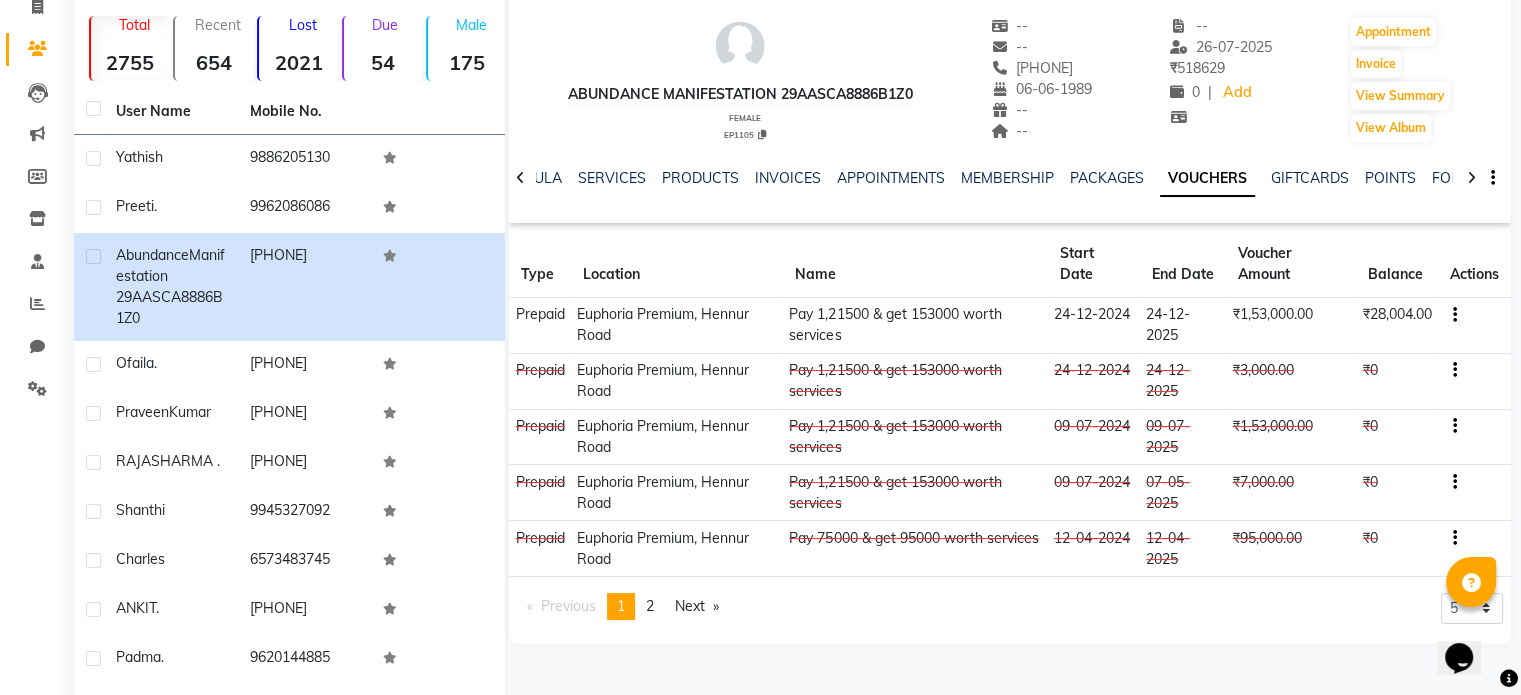 scroll, scrollTop: 0, scrollLeft: 0, axis: both 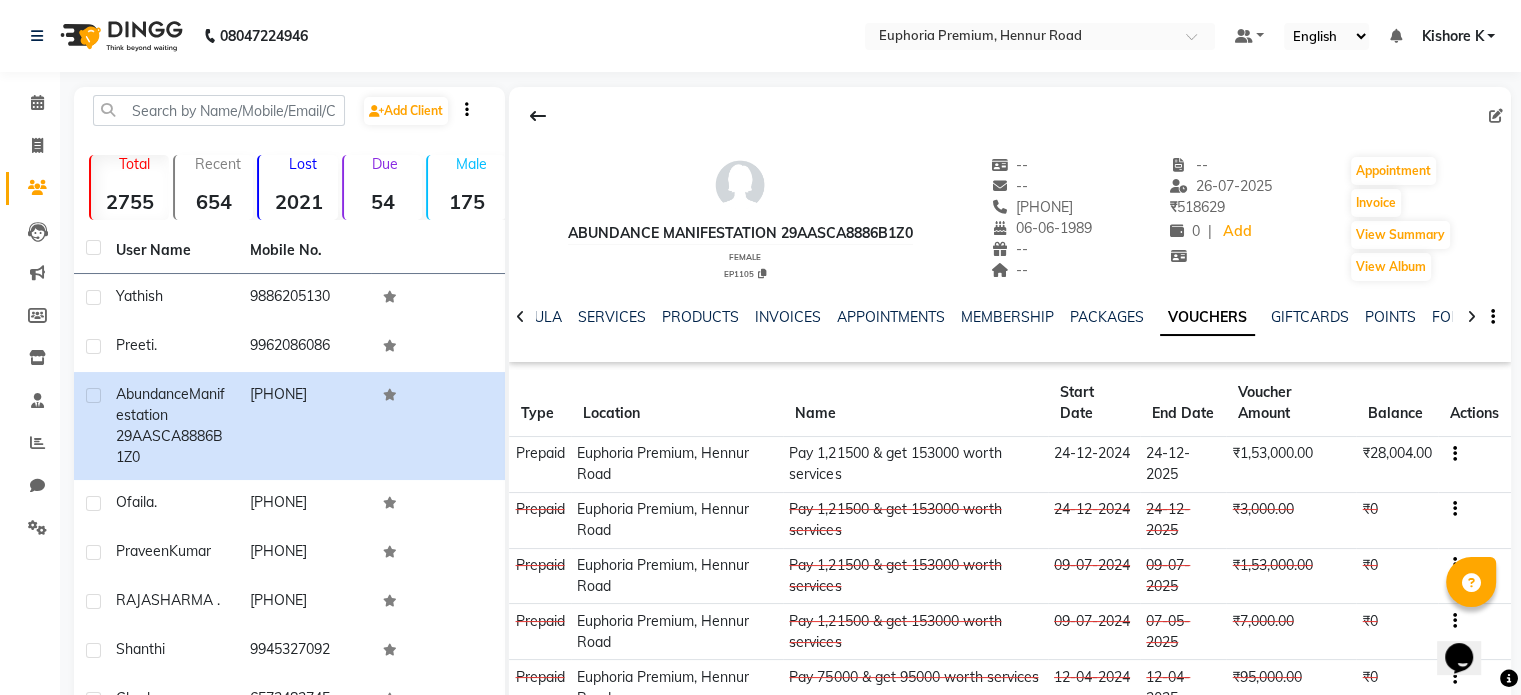 click on "Abundance Manifestation 29AASCA8886B1Z0   female  EP1105   --   --   9742653310  06-06-1989  --  --  -- 26-07-2025 ₹    518629 0 |  Add   Appointment   Invoice  View Summary  View Album" 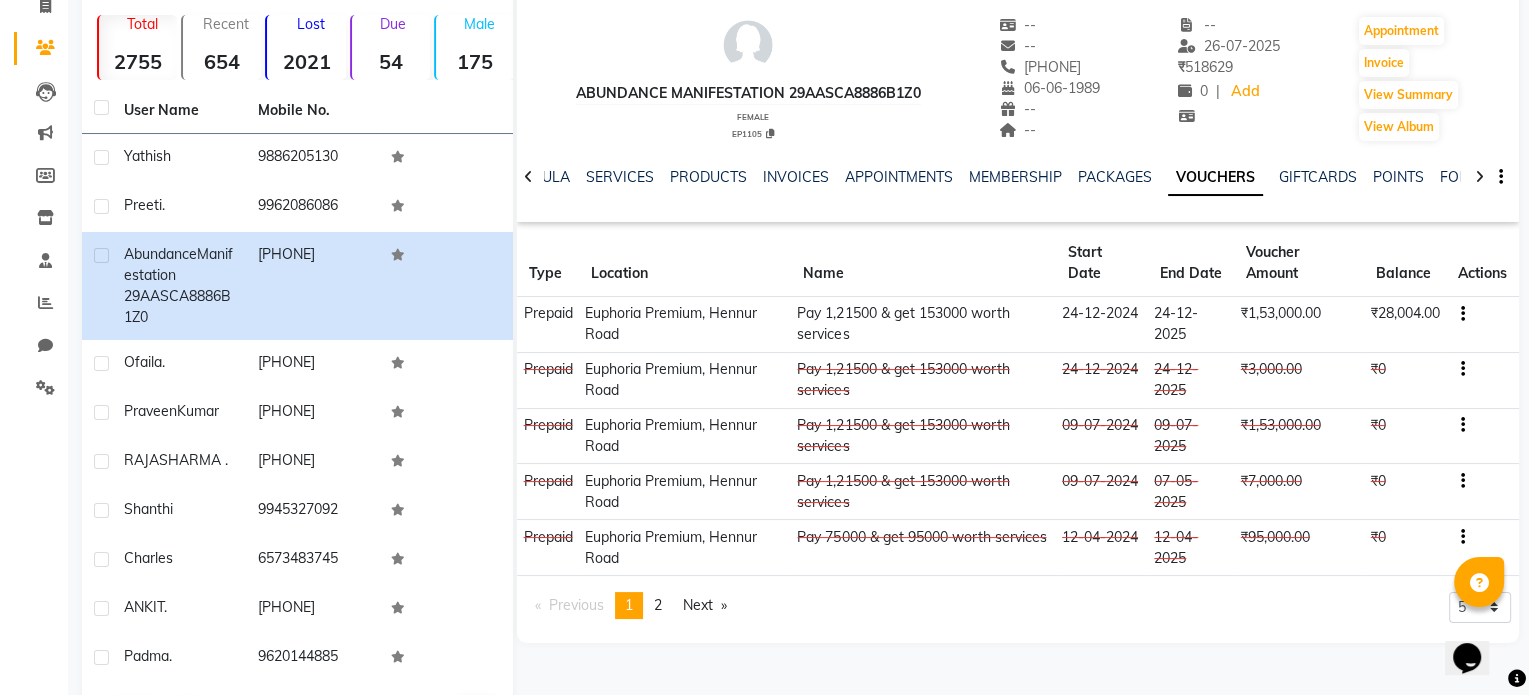 scroll, scrollTop: 0, scrollLeft: 0, axis: both 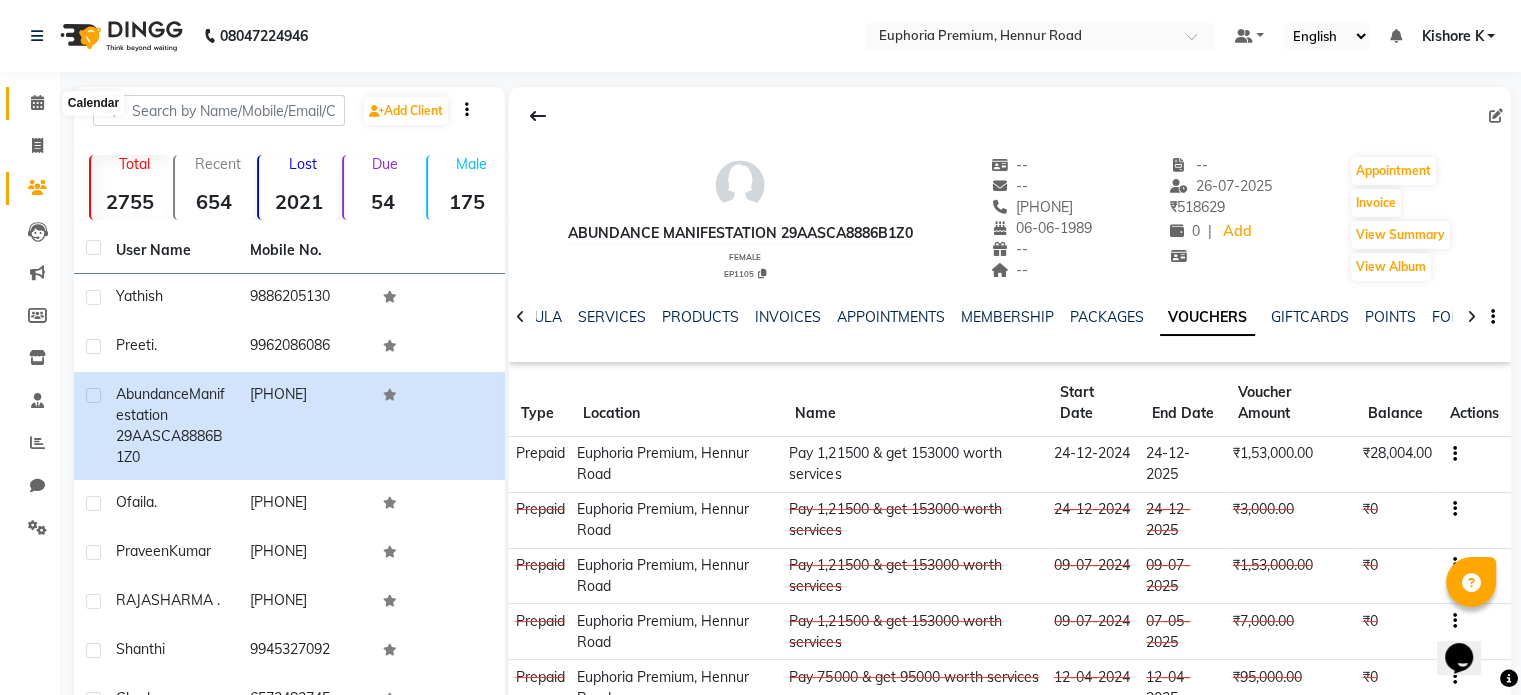 click 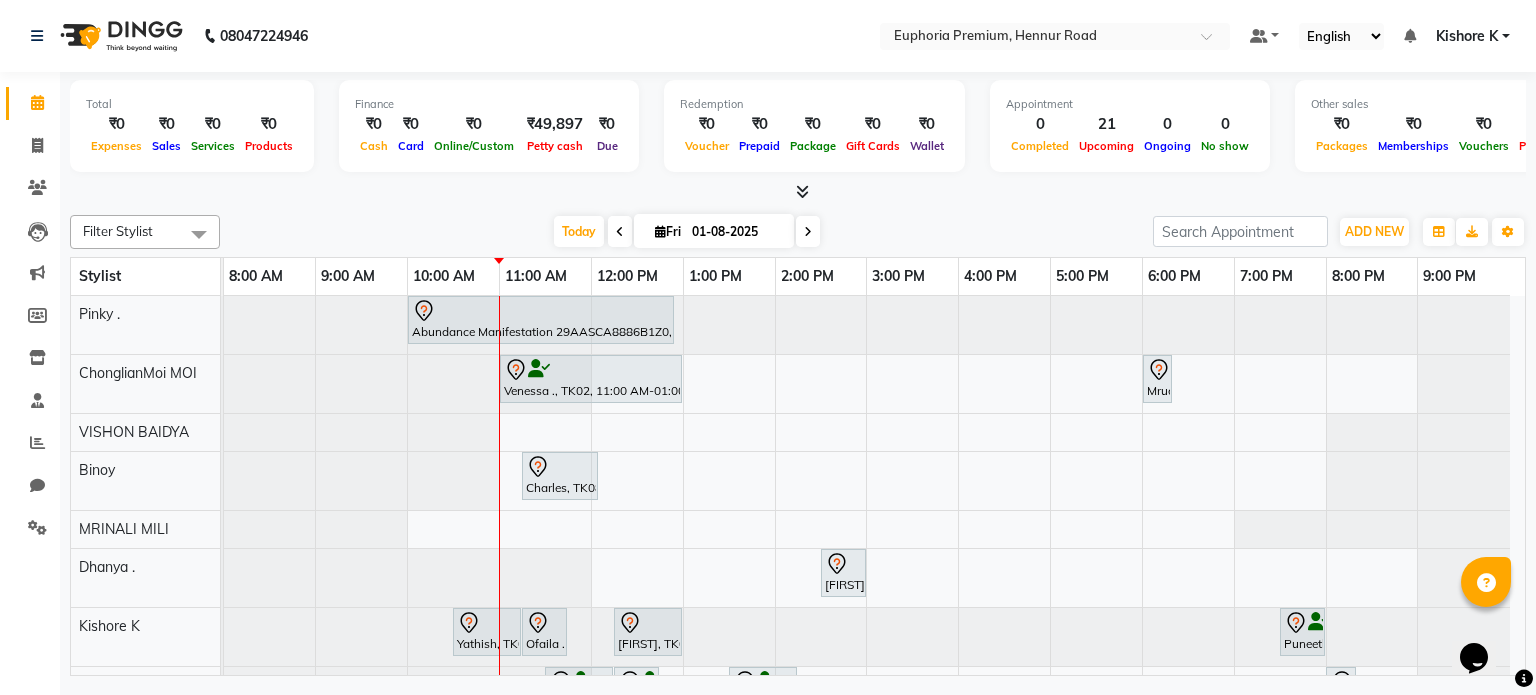 scroll, scrollTop: 176, scrollLeft: 0, axis: vertical 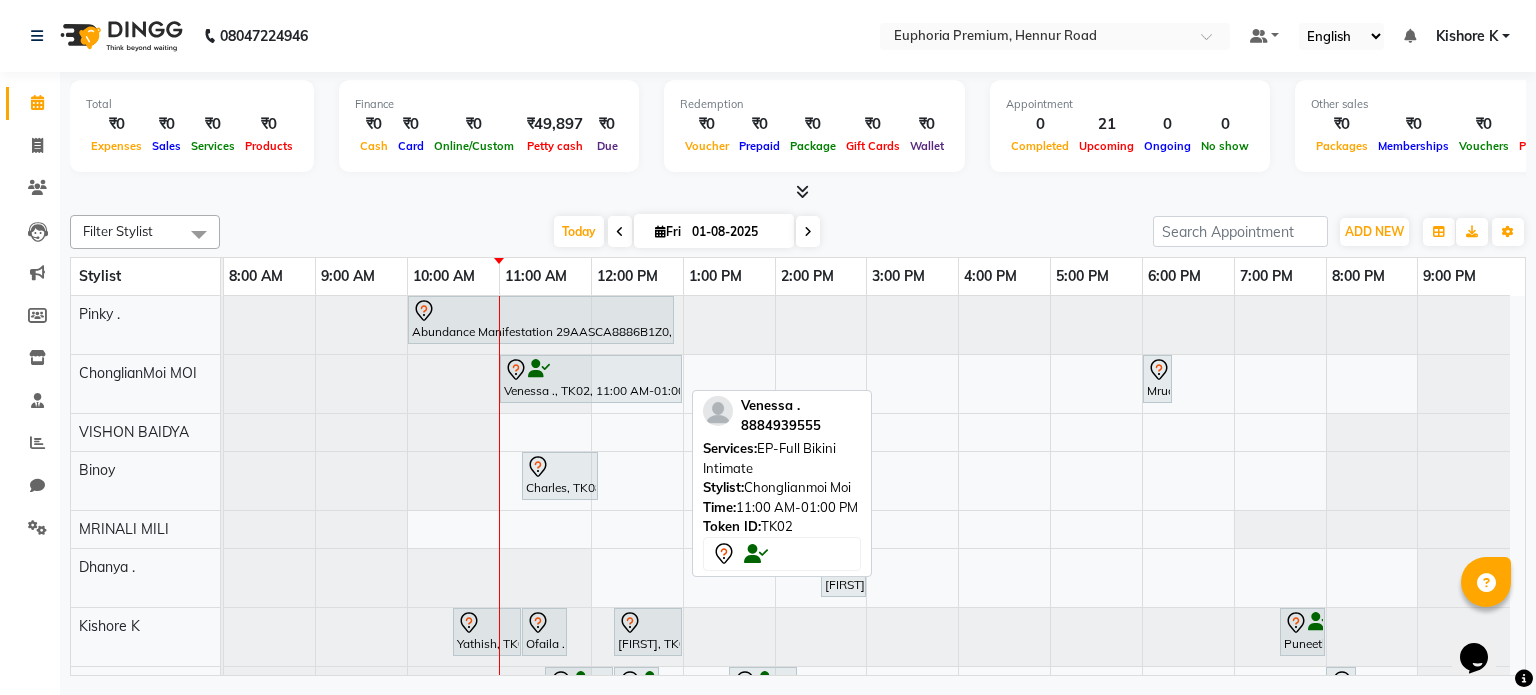 click on "Venessa ., TK02, 11:00 AM-01:00 PM, EP-Full Bikini Intimate" at bounding box center [591, 379] 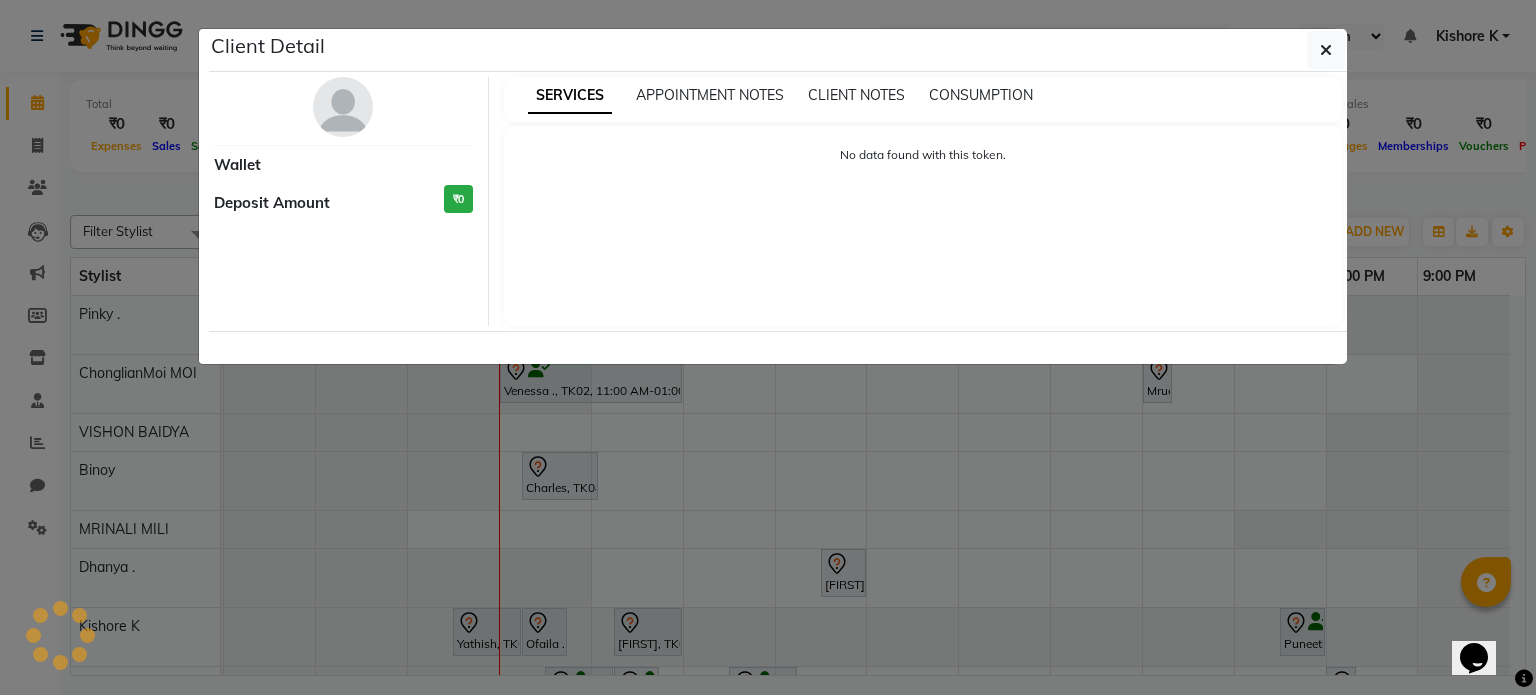 select on "7" 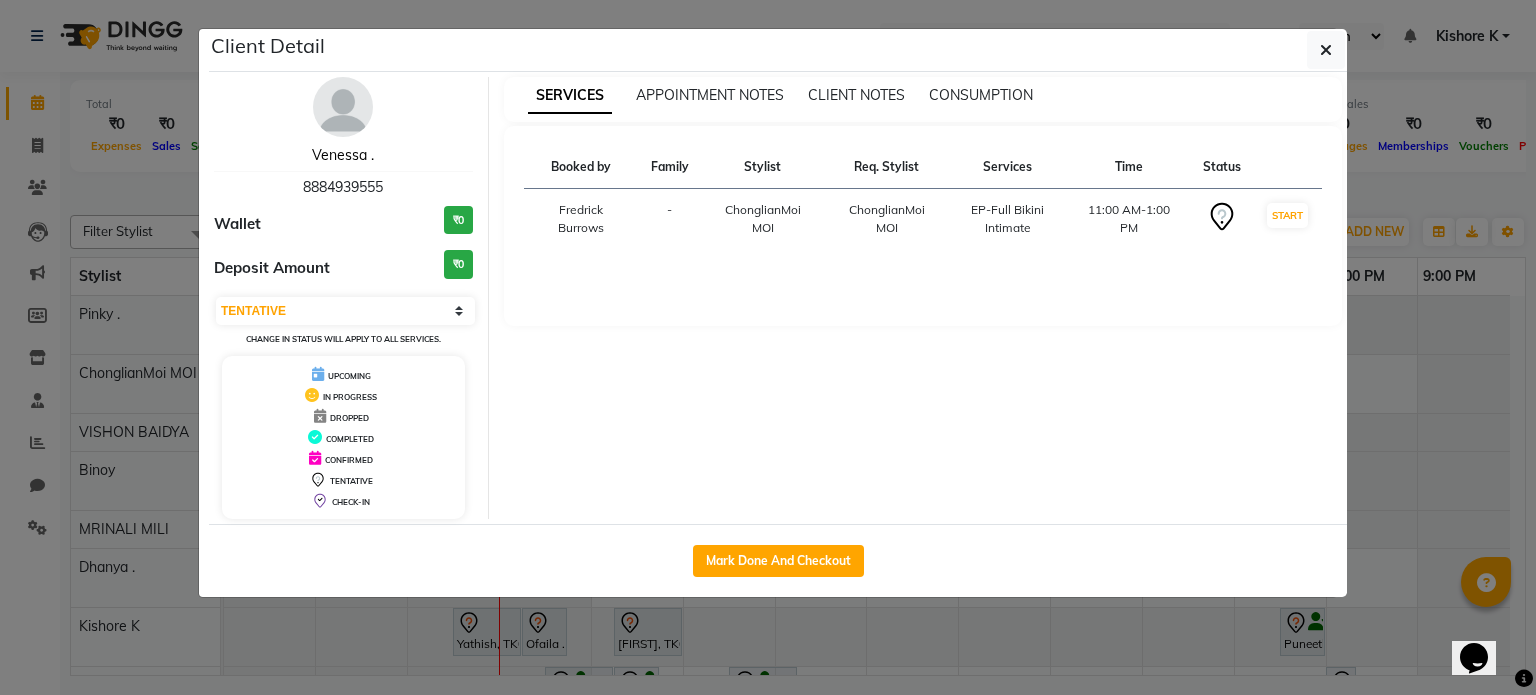 click on "Venessa ." at bounding box center [343, 155] 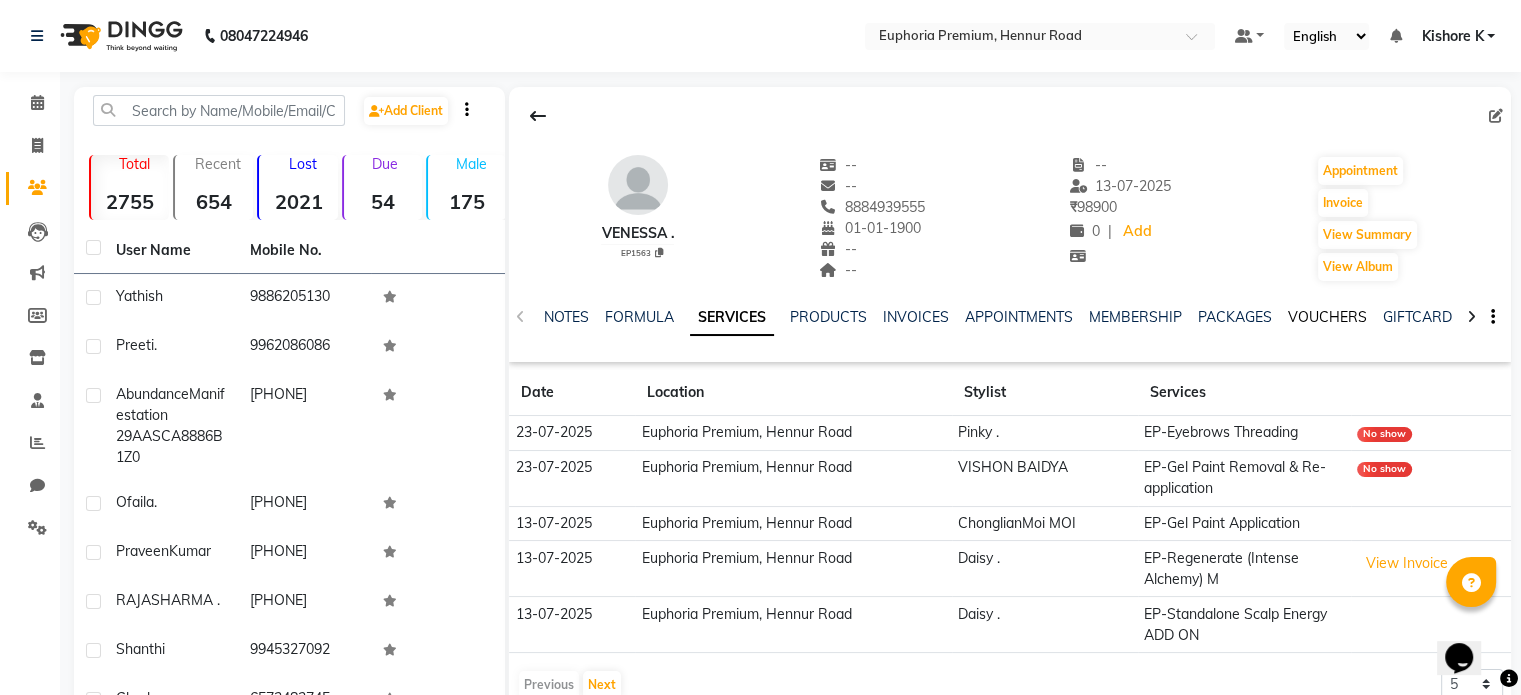 click on "VOUCHERS" 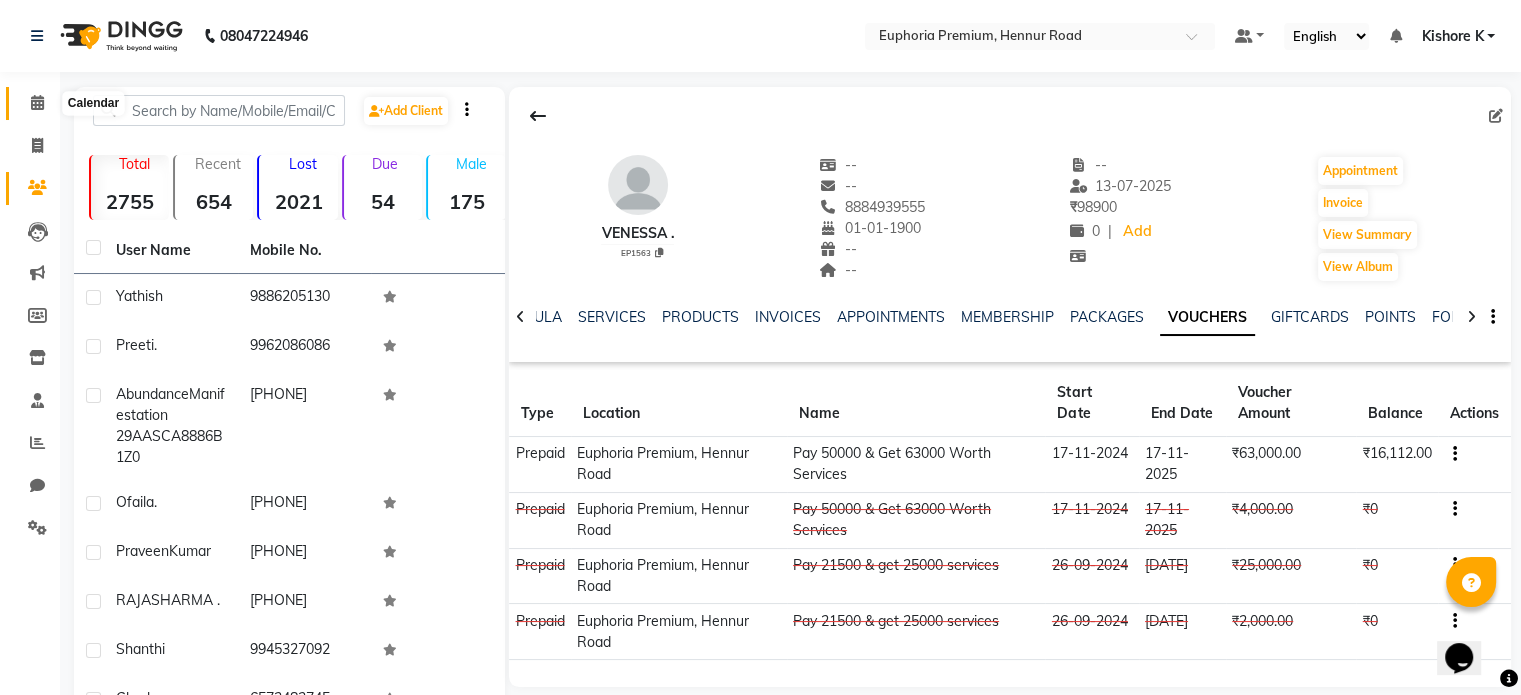 click 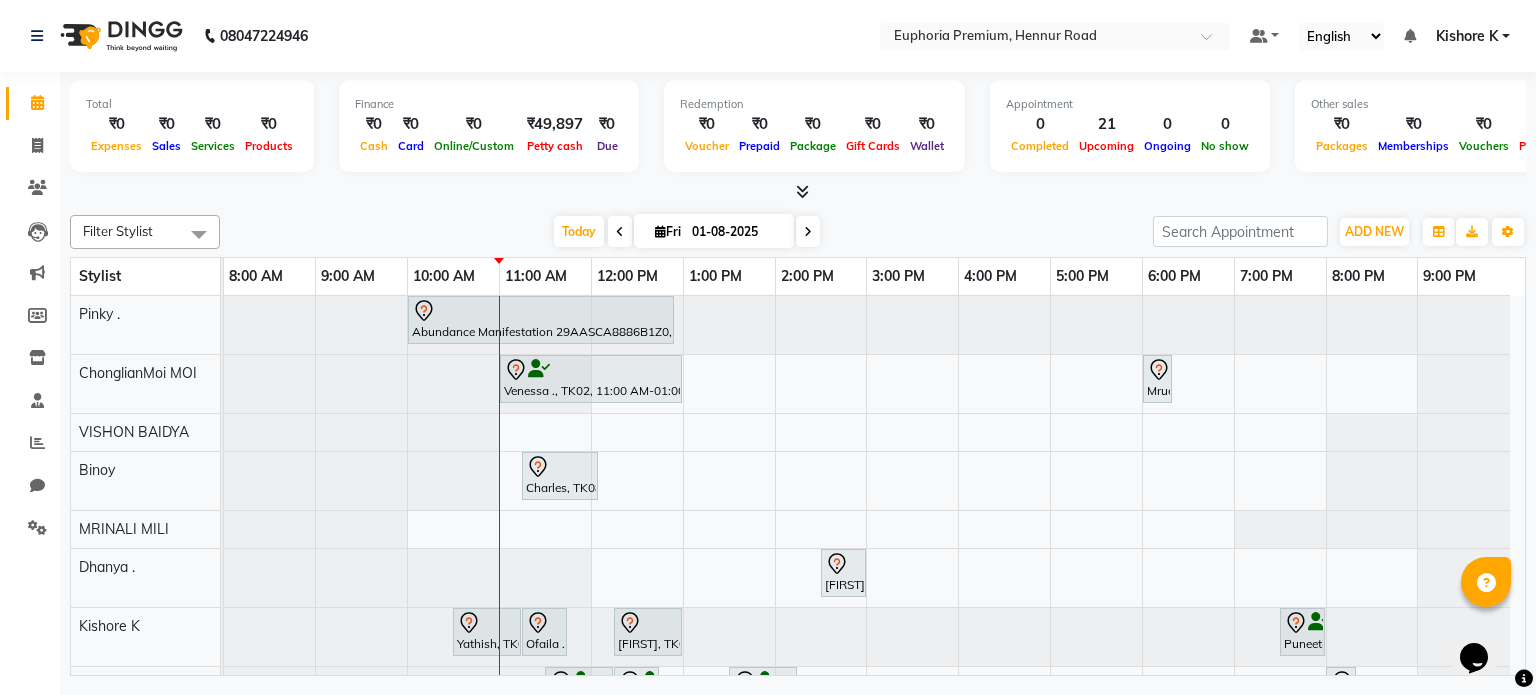 scroll, scrollTop: 108, scrollLeft: 0, axis: vertical 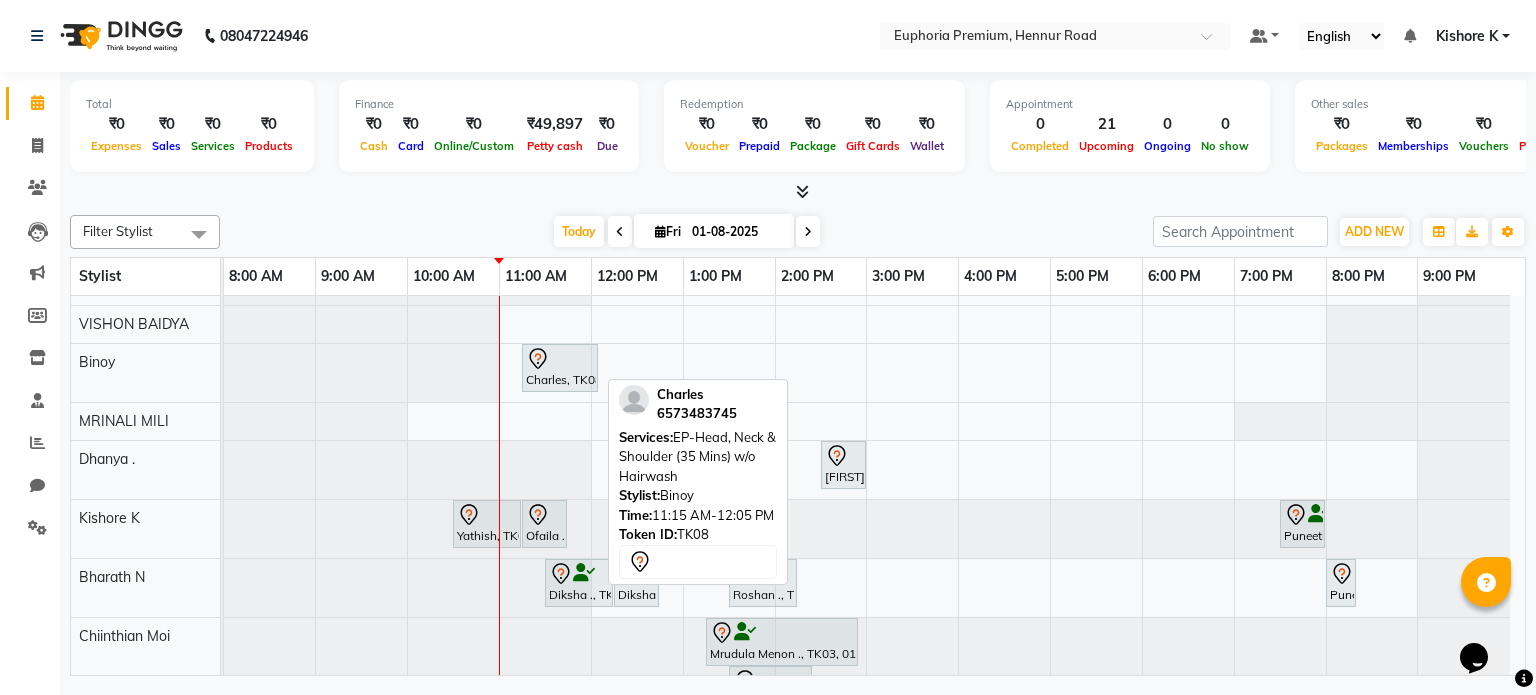 click on "Charles, TK08, 11:15 AM-12:05 PM, EP-Head, Neck & Shoulder (35 Mins) w/o Hairwash" at bounding box center [560, 368] 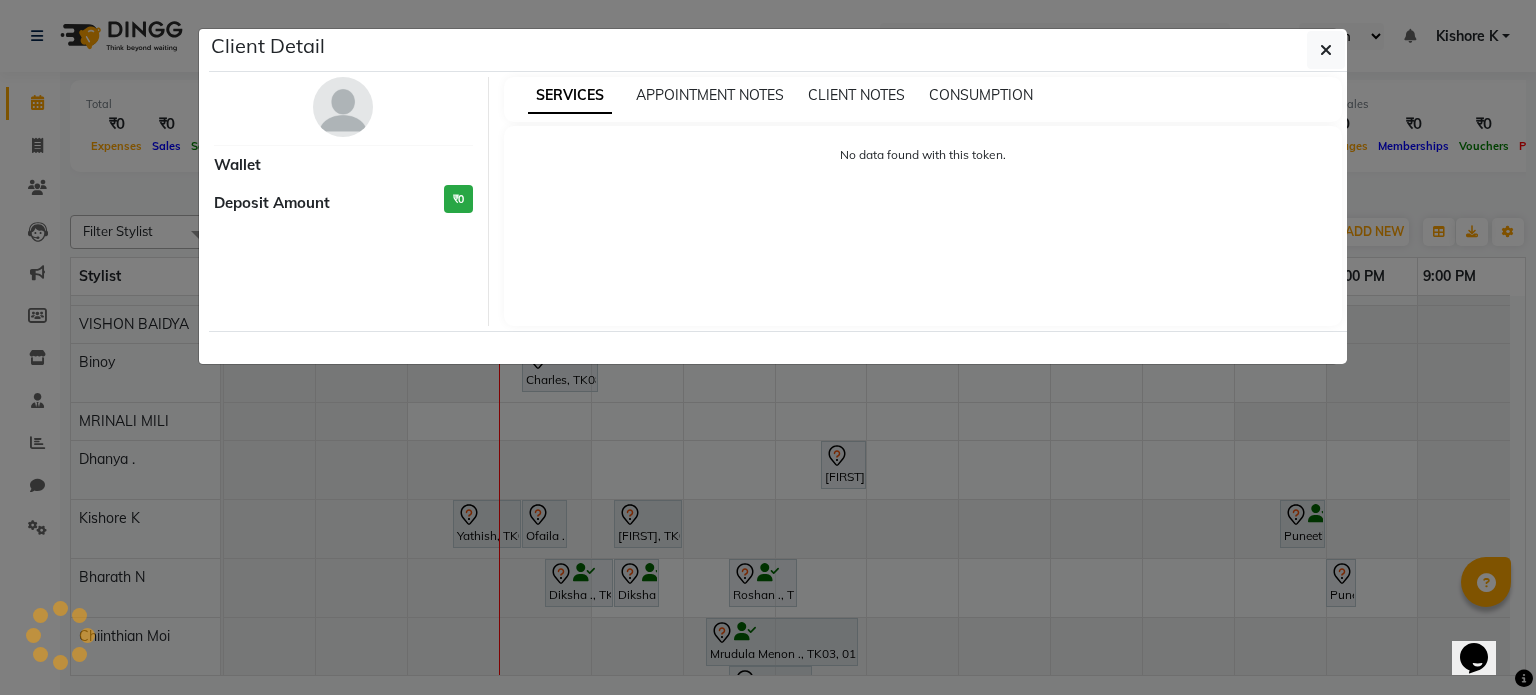 select on "7" 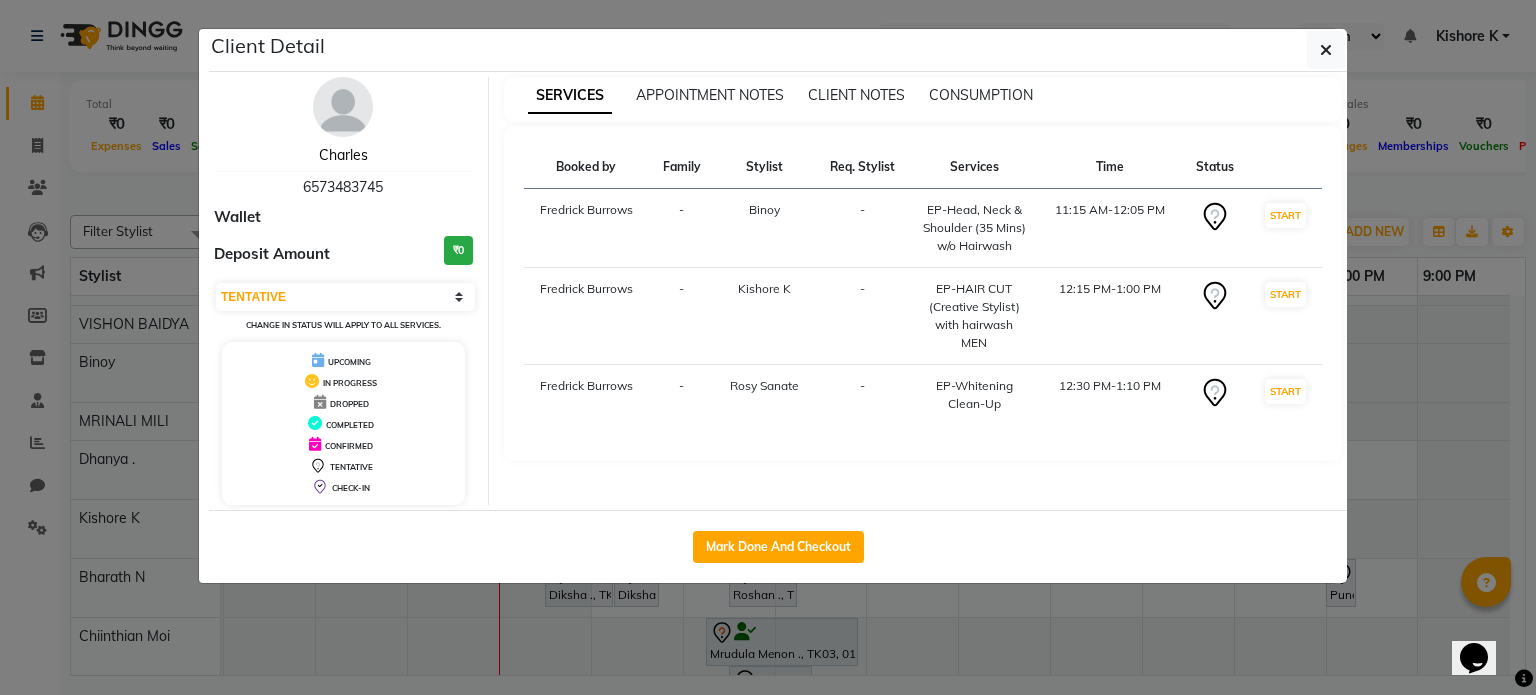 click on "Charles" at bounding box center (343, 155) 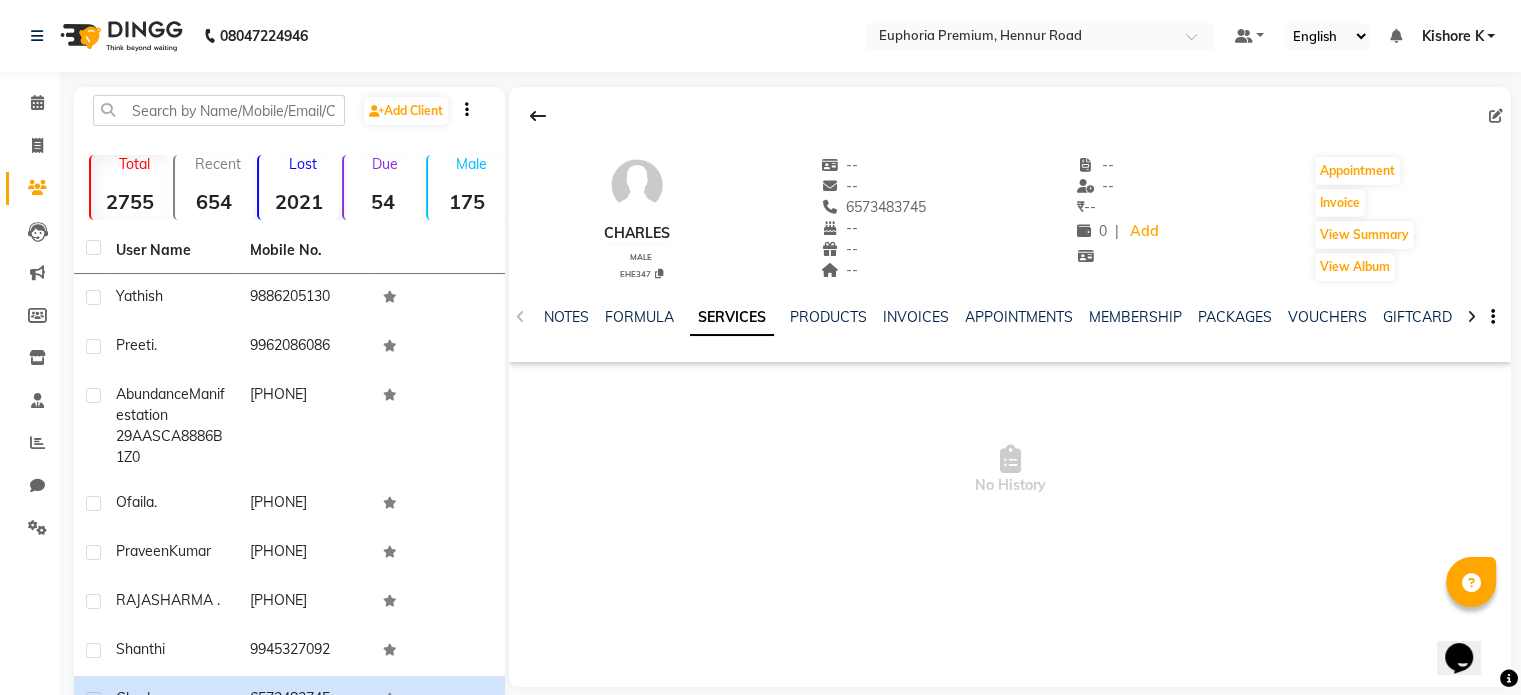 click on "VOUCHERS" 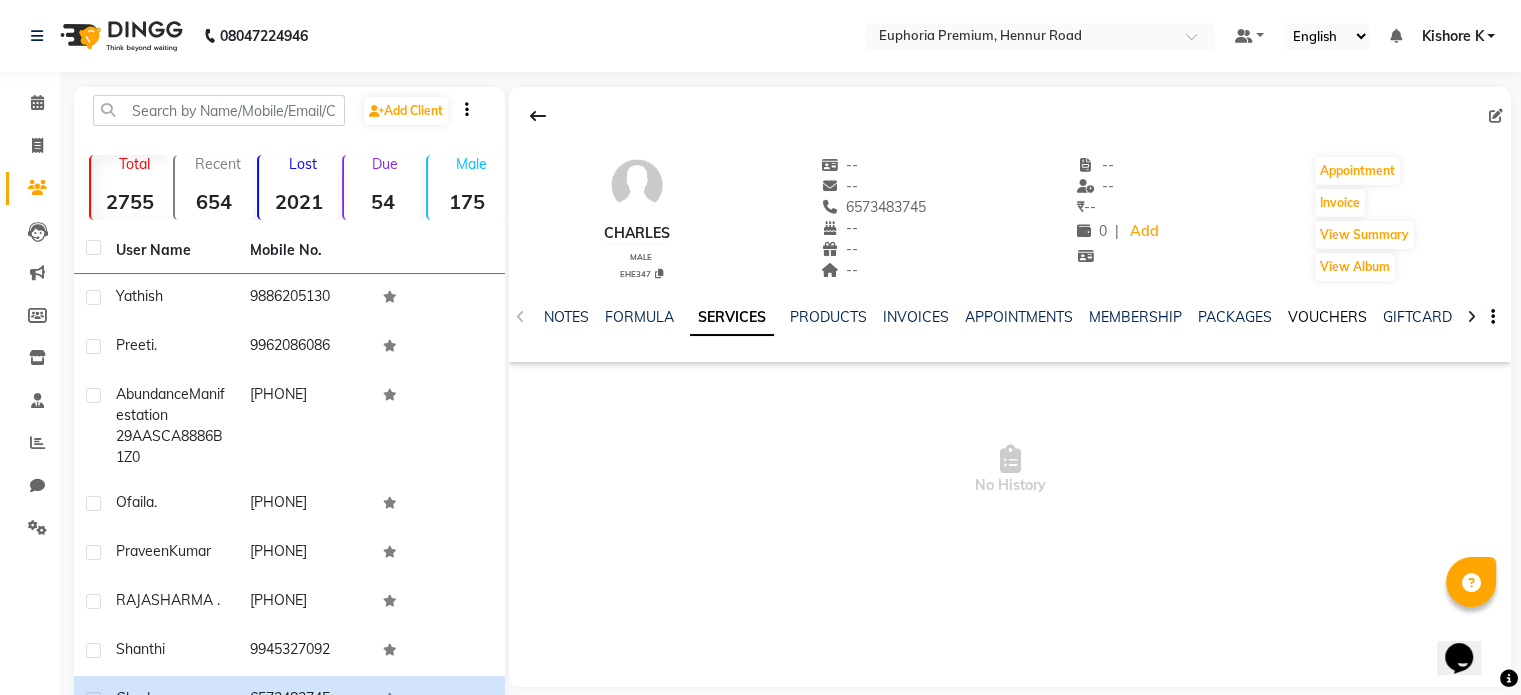 click on "VOUCHERS" 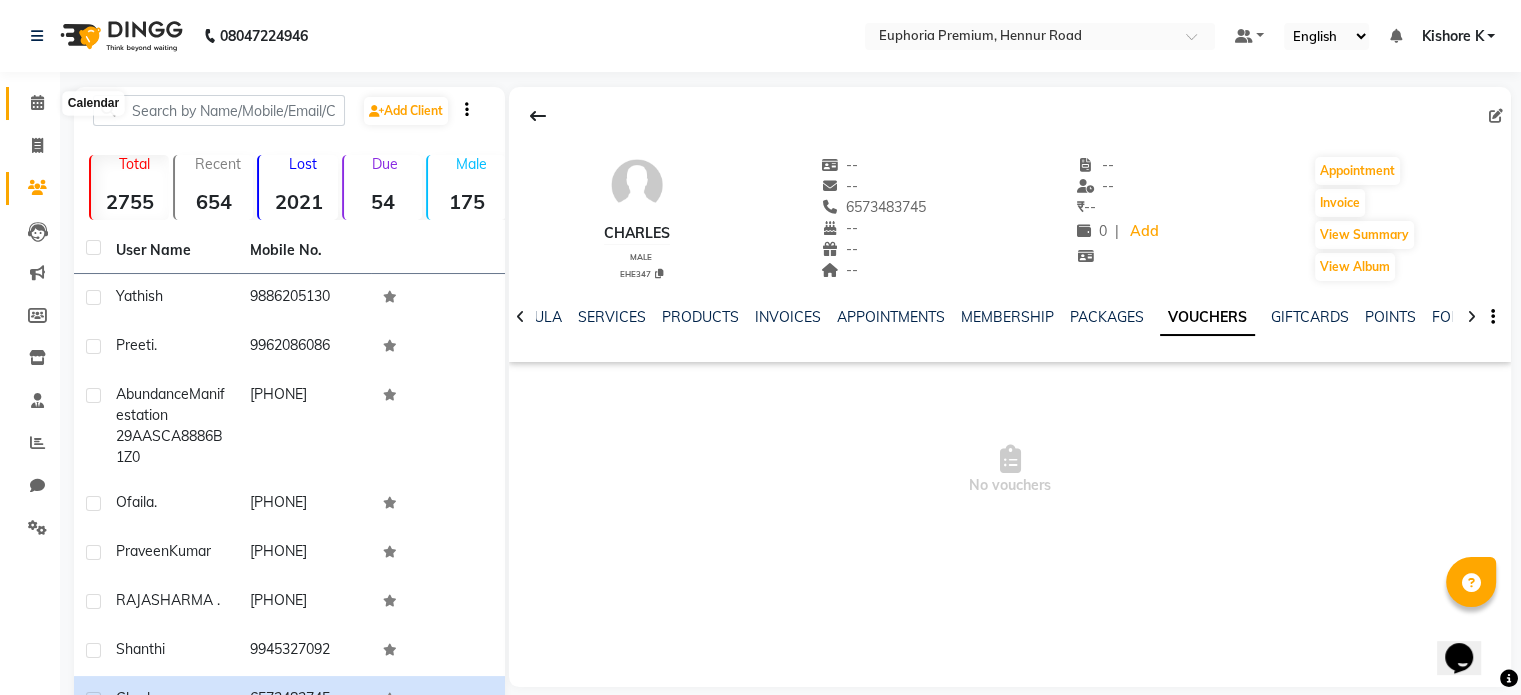 click 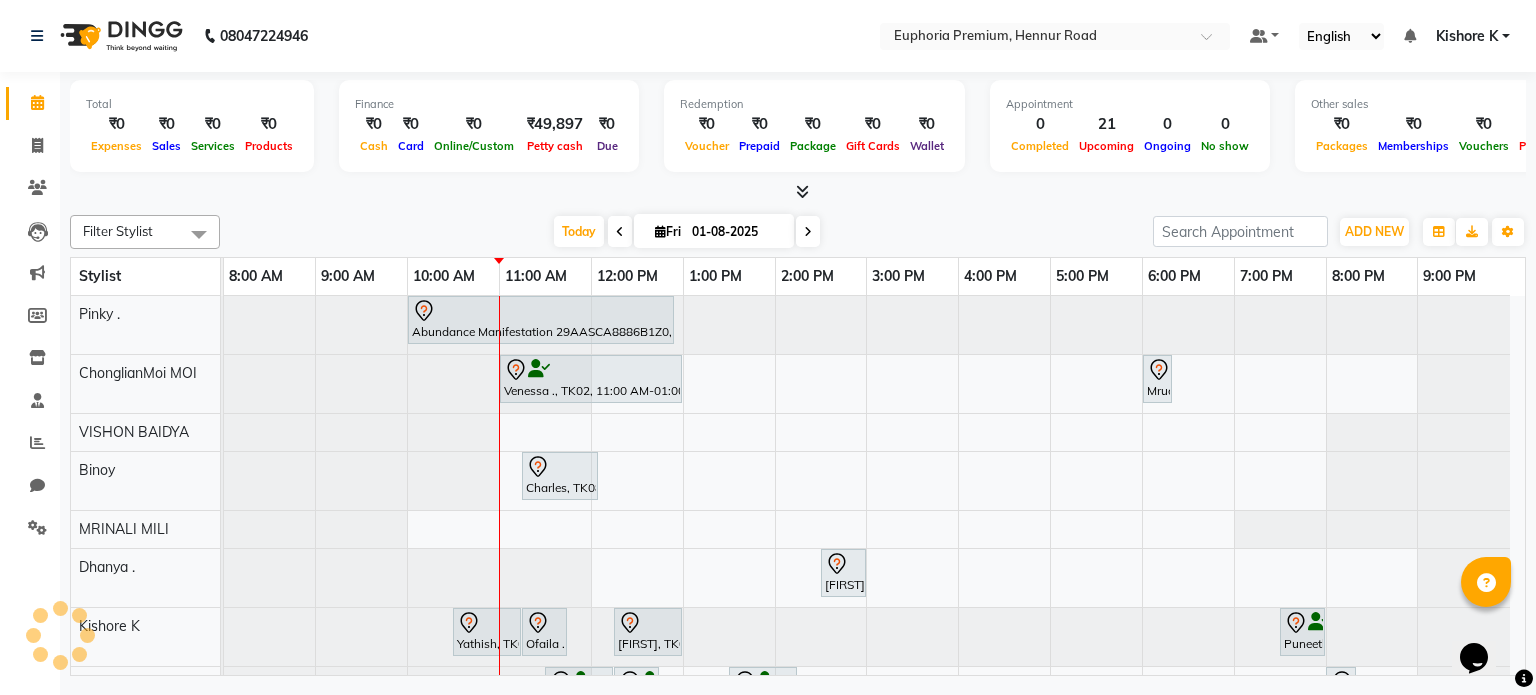 scroll, scrollTop: 247, scrollLeft: 0, axis: vertical 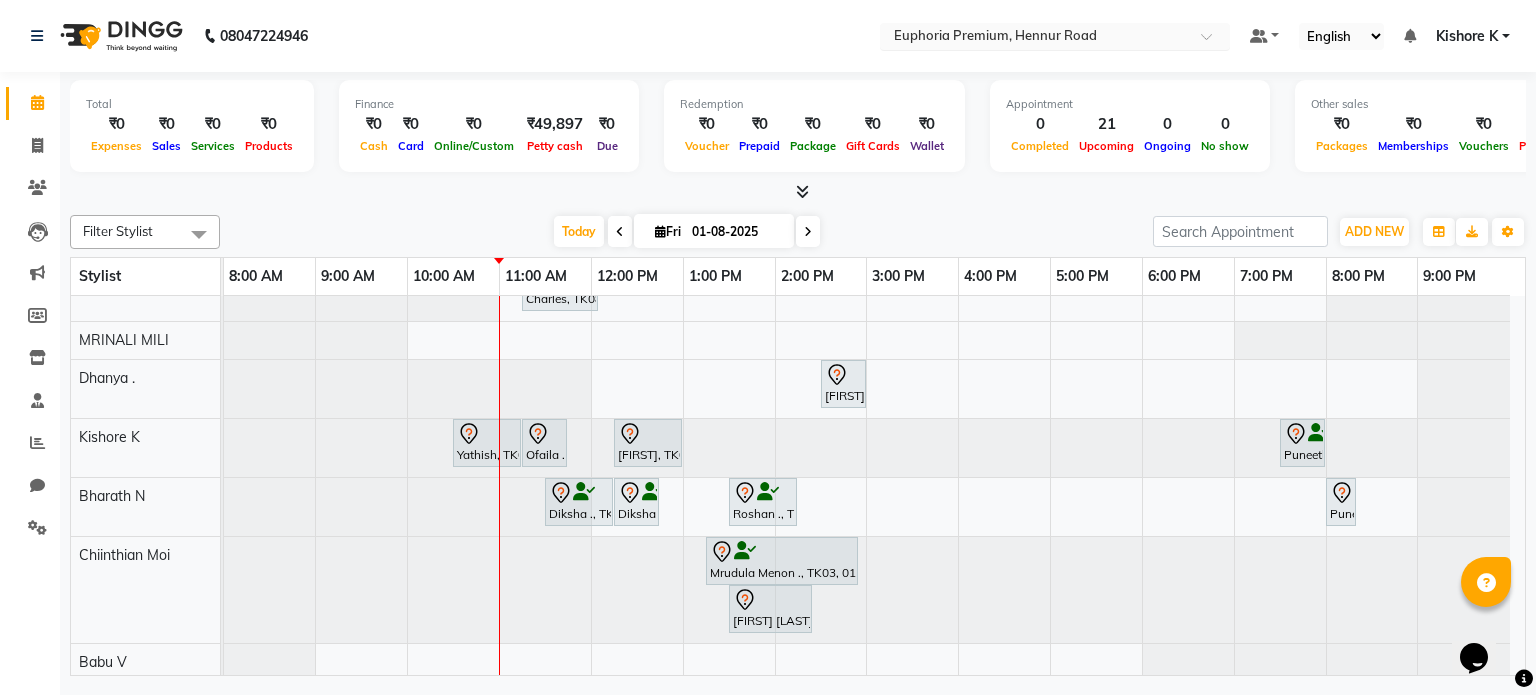 click at bounding box center [1035, 38] 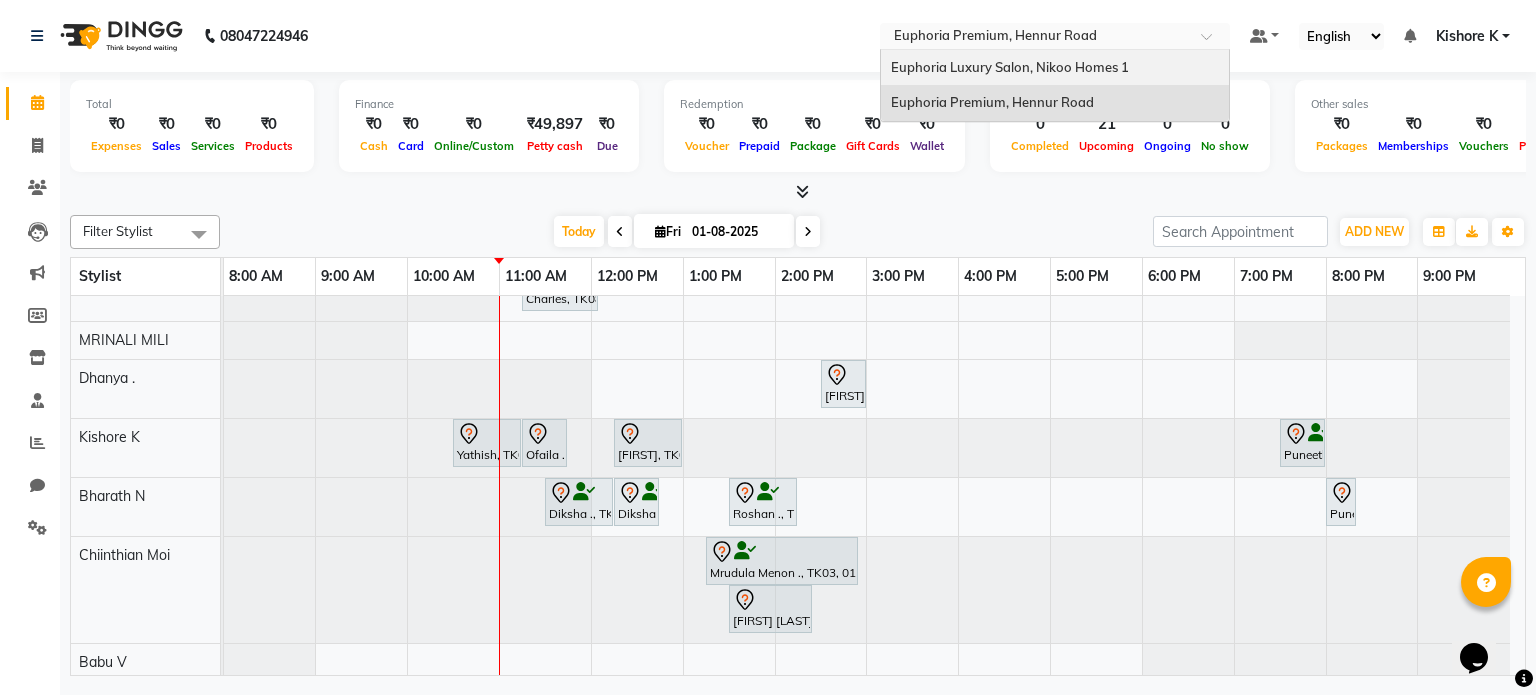 click on "Euphoria Luxury Salon, Nikoo Homes 1" at bounding box center (1010, 67) 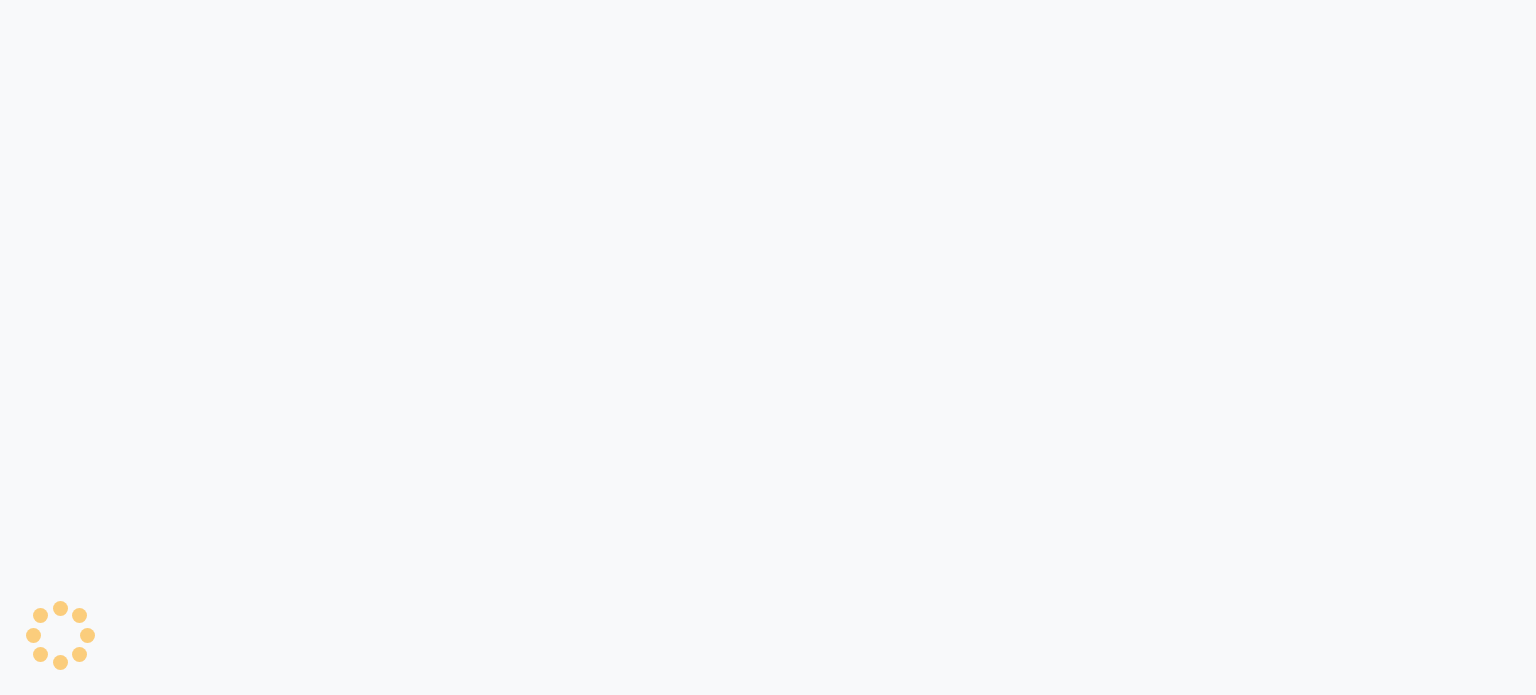 scroll, scrollTop: 0, scrollLeft: 0, axis: both 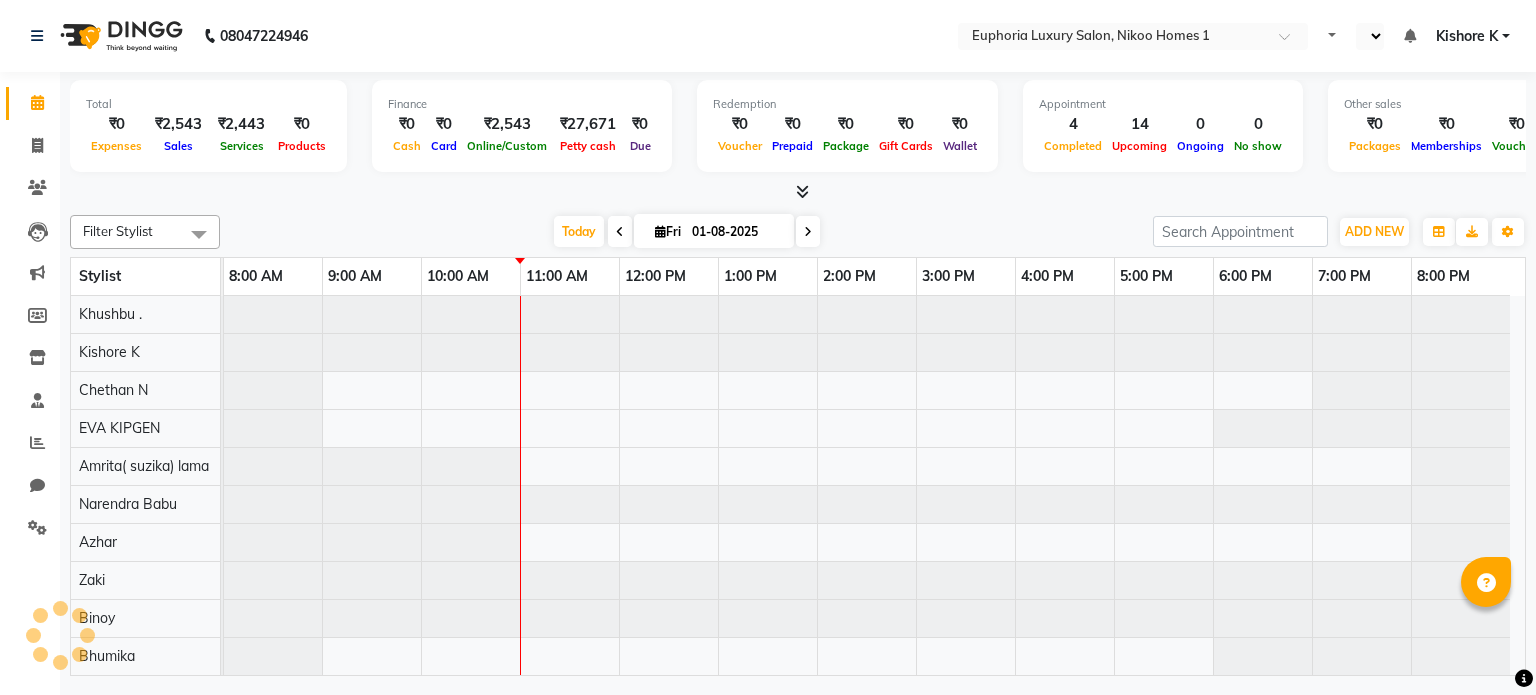 select on "en" 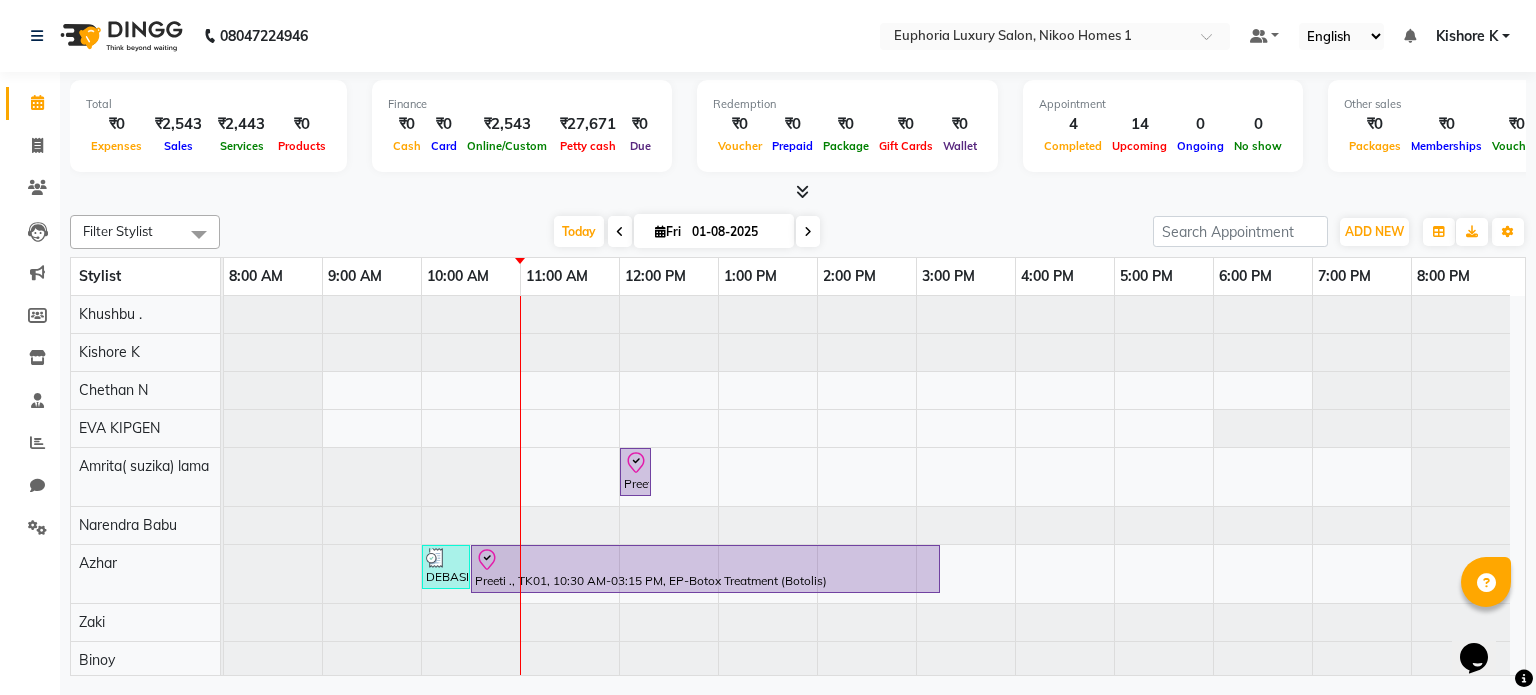 scroll, scrollTop: 0, scrollLeft: 0, axis: both 